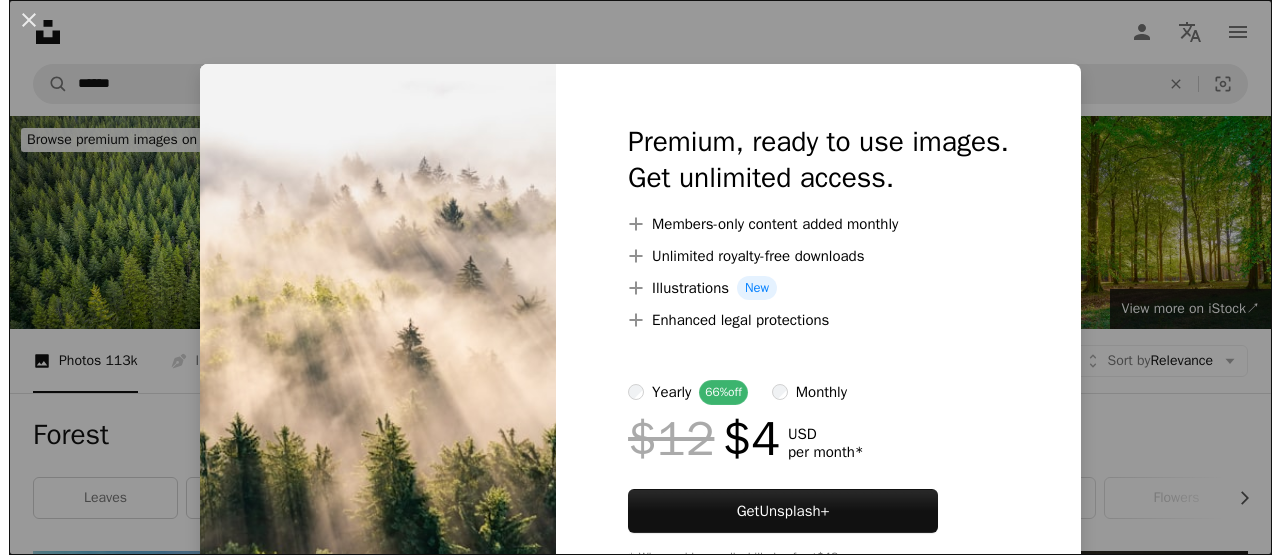 scroll, scrollTop: 705, scrollLeft: 0, axis: vertical 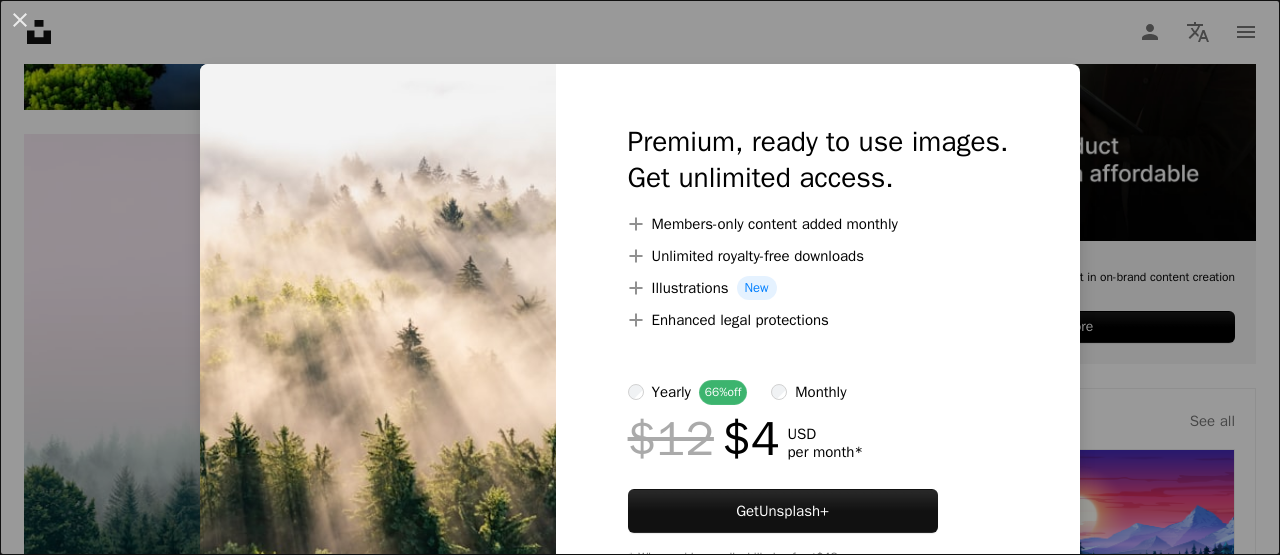 click on "Unsplash logo Unsplash Home A photo Pen Tool A compass A stack of folders Download Person Localization icon navigation menu A magnifying glass ****** An X shape Visual search Get Unsplash+ Log in Submit an image Browse premium images on iStock  |  20% off at iStock  ↗ Browse premium images on iStock 20% off at iStock  ↗ View more  ↗ View more on iStock  ↗ A photo Photos   113k Pen Tool Illustrations   603 A stack of folders Collections   446k A group of people Users   1.2k A copyright icon © License Arrow down Aspect ratio Orientation Arrow down Unfold Sort by  Relevance Arrow down Filters Filters Forest Chevron right leaves mountain jungle trees mountains landscape waterfall flowers river dark forest lake beach Plus sign for Unsplash+ A heart A plus sign Getty Images For  Unsplash+ A lock Download A heart A plus sign Ahmed For  Unsplash+ A lock Download A heart For" at bounding box center (640, 1895) 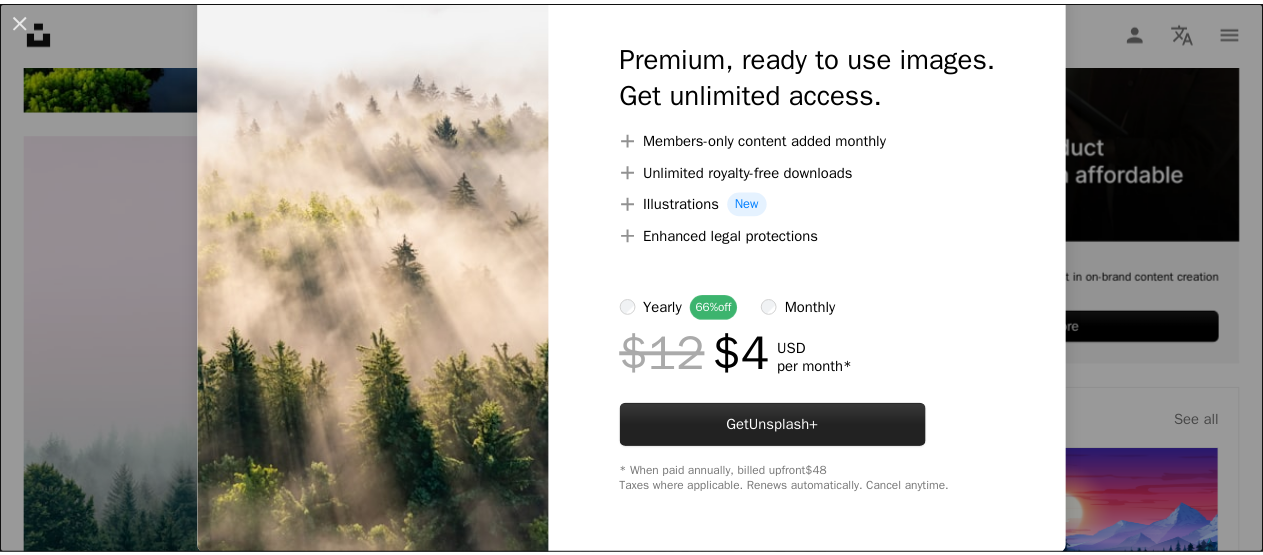 scroll, scrollTop: 0, scrollLeft: 0, axis: both 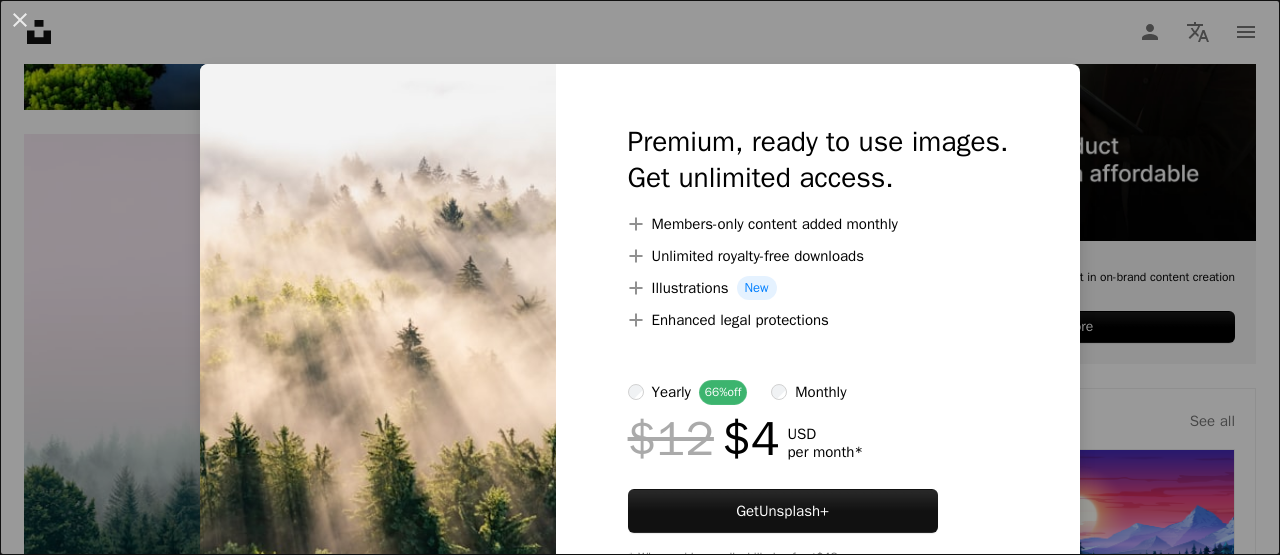 click on "An X shape Premium, ready to use images. Get unlimited access. A plus sign Members-only content added monthly A plus sign Unlimited royalty-free downloads A plus sign Illustrations  New A plus sign Enhanced legal protections yearly 66%  off monthly $12   $4 USD per month * Get  Unsplash+ * When paid annually, billed upfront  $48 Taxes where applicable. Renews automatically. Cancel anytime." at bounding box center [640, 277] 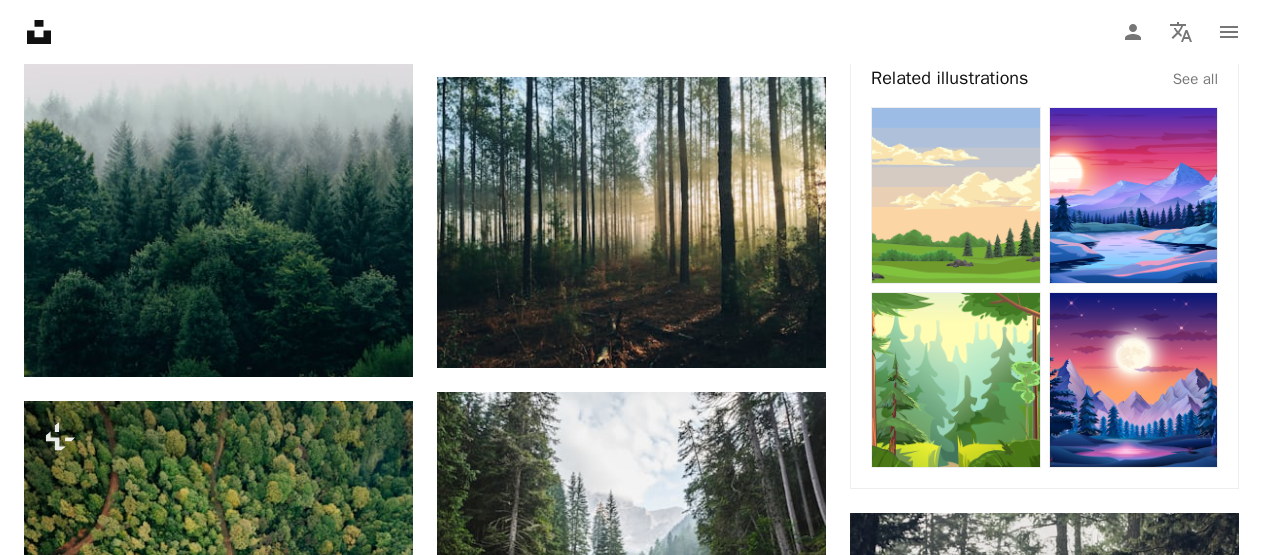 scroll, scrollTop: 1031, scrollLeft: 0, axis: vertical 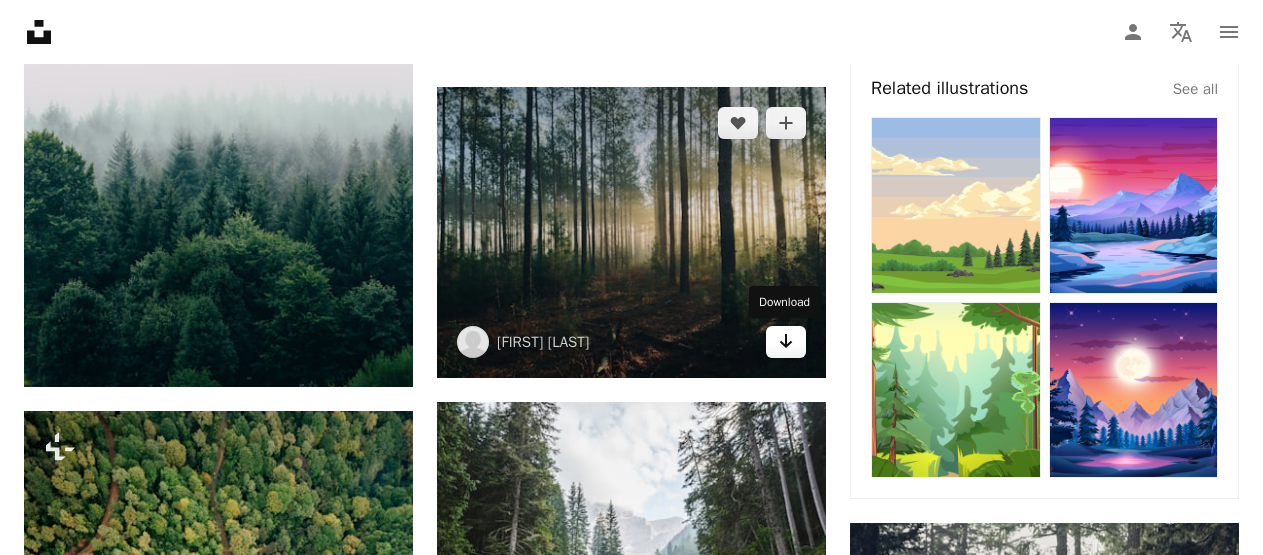 click on "Arrow pointing down" 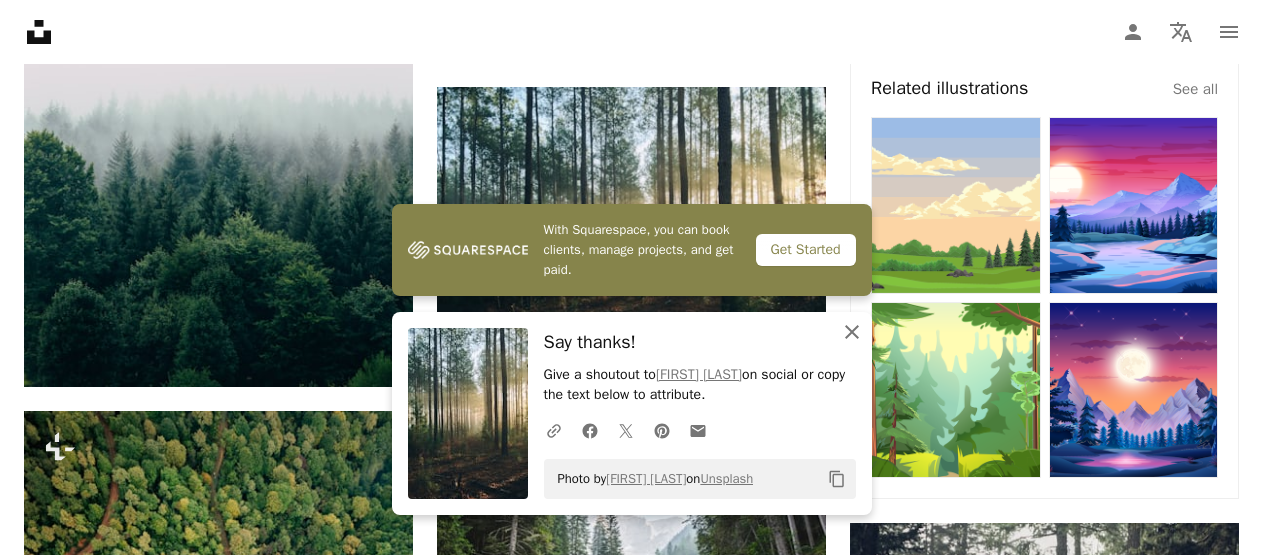 click on "An X shape" 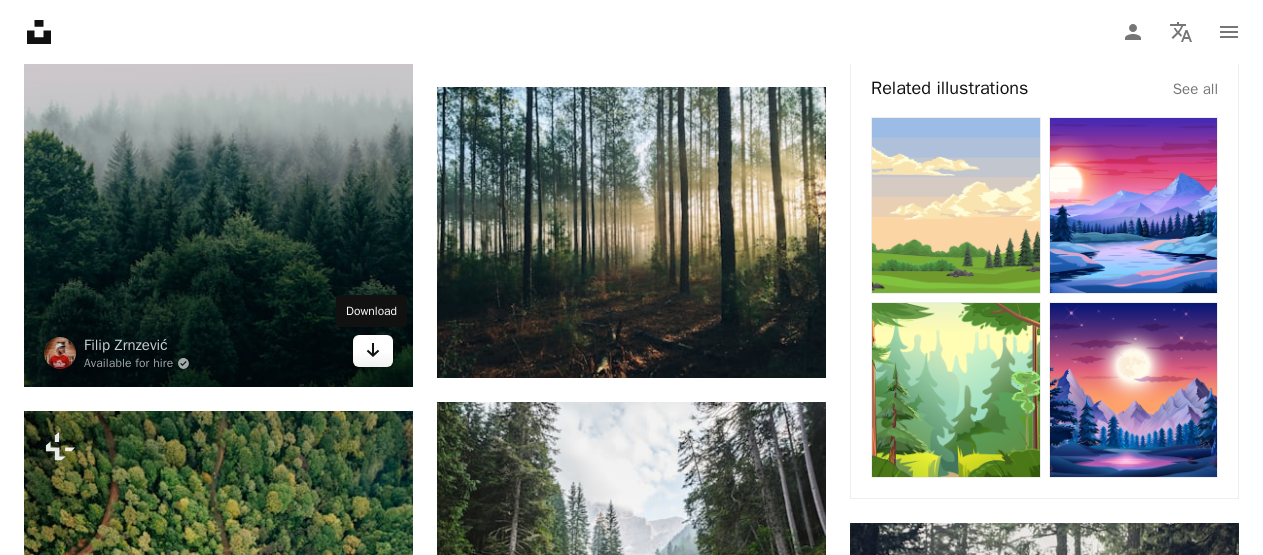 click on "Arrow pointing down" 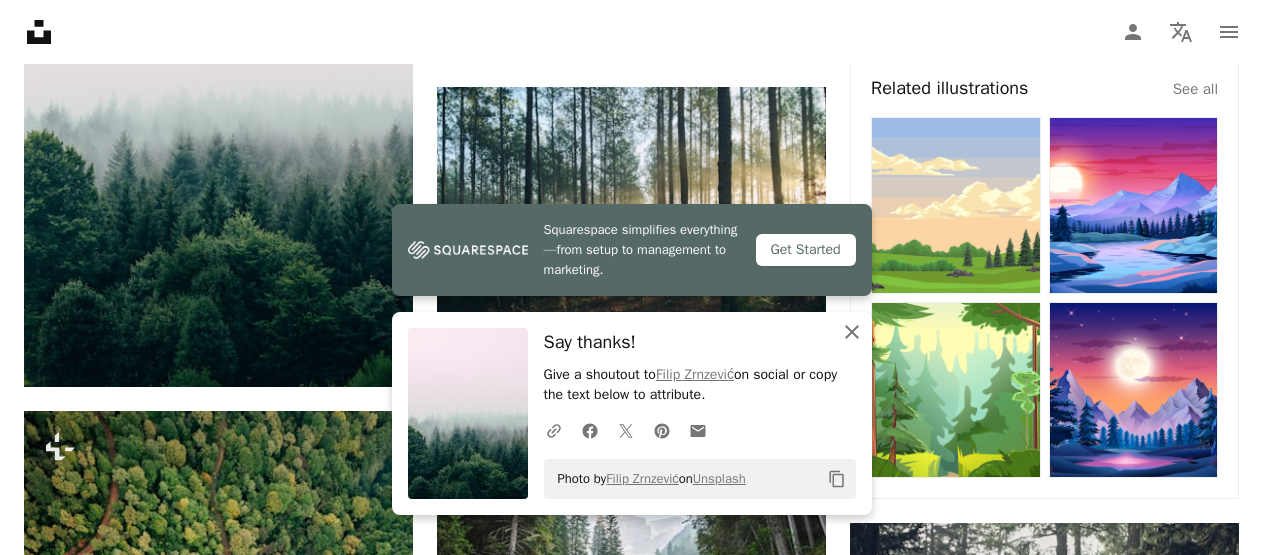 drag, startPoint x: 852, startPoint y: 334, endPoint x: 1271, endPoint y: 185, distance: 444.7044 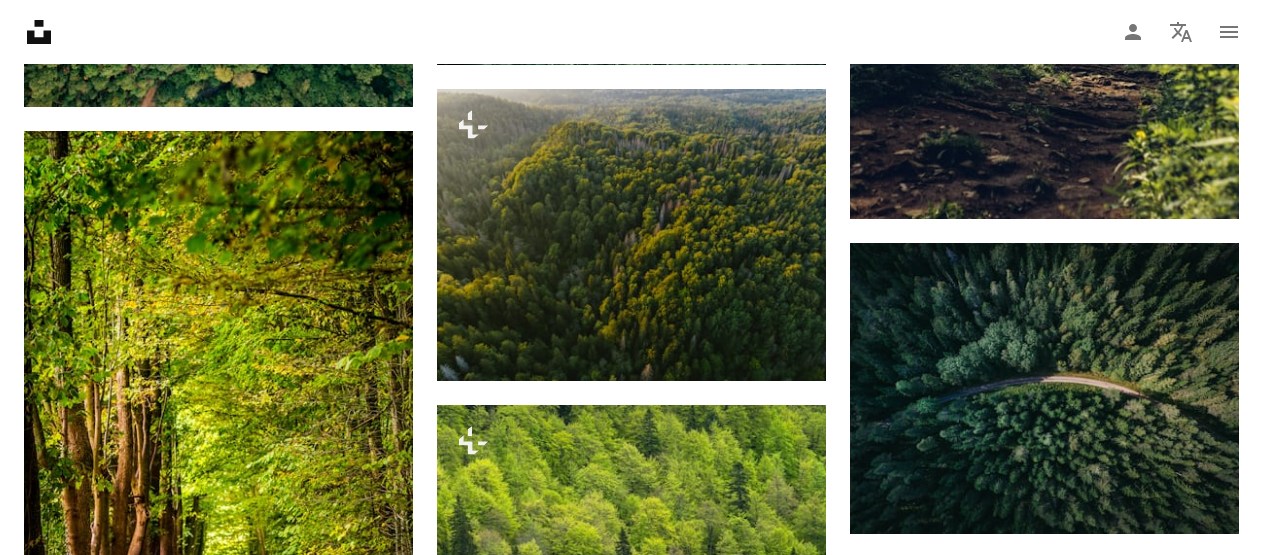 scroll, scrollTop: 1969, scrollLeft: 0, axis: vertical 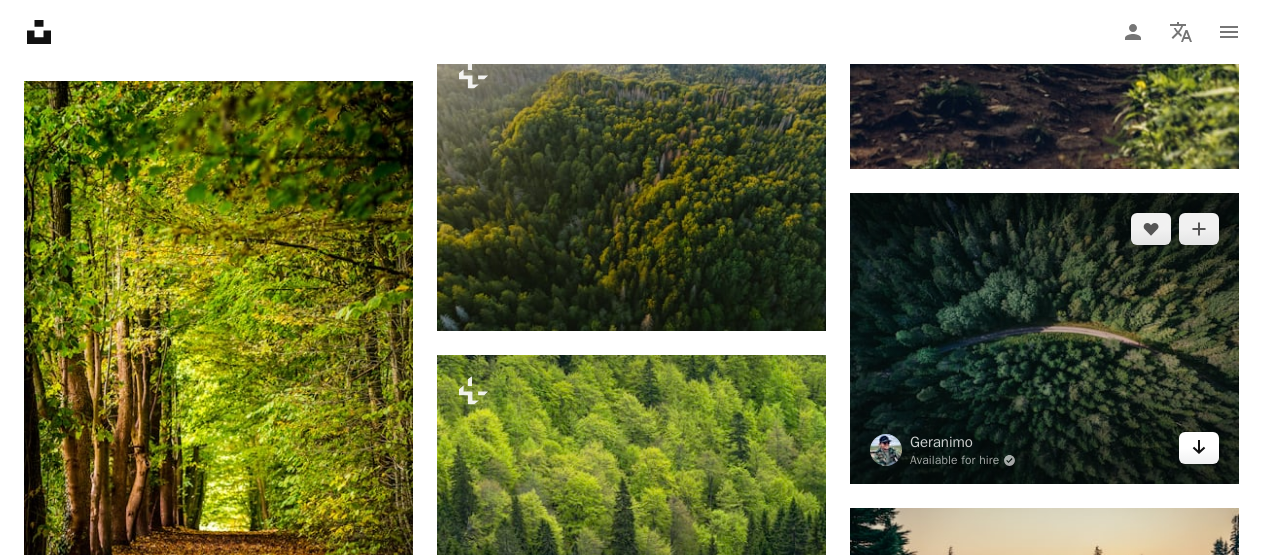click on "Arrow pointing down" 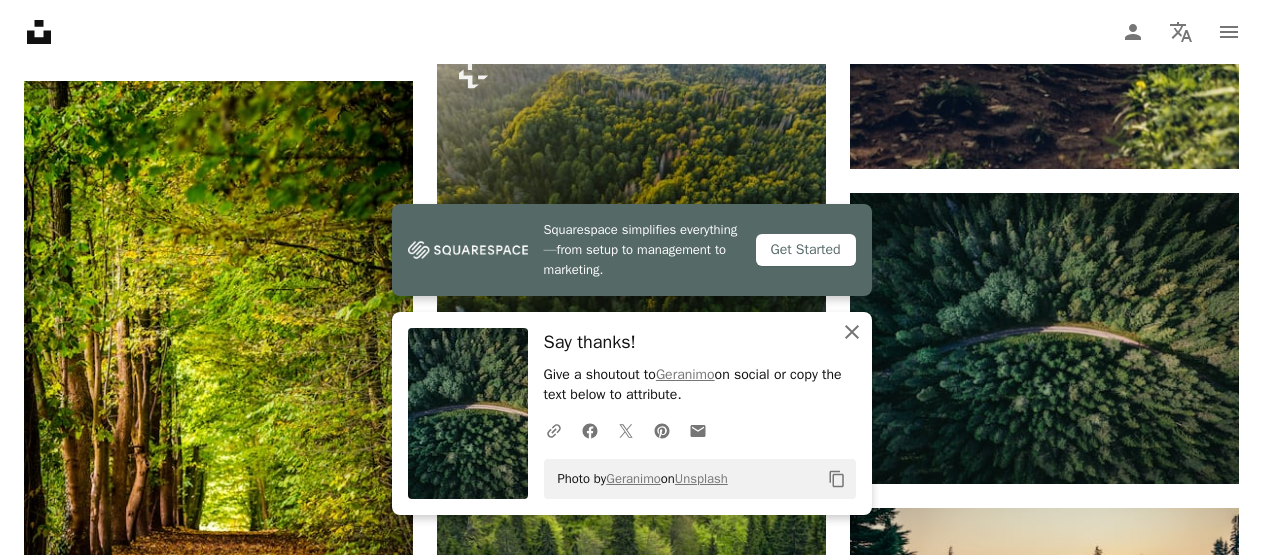 click on "An X shape" 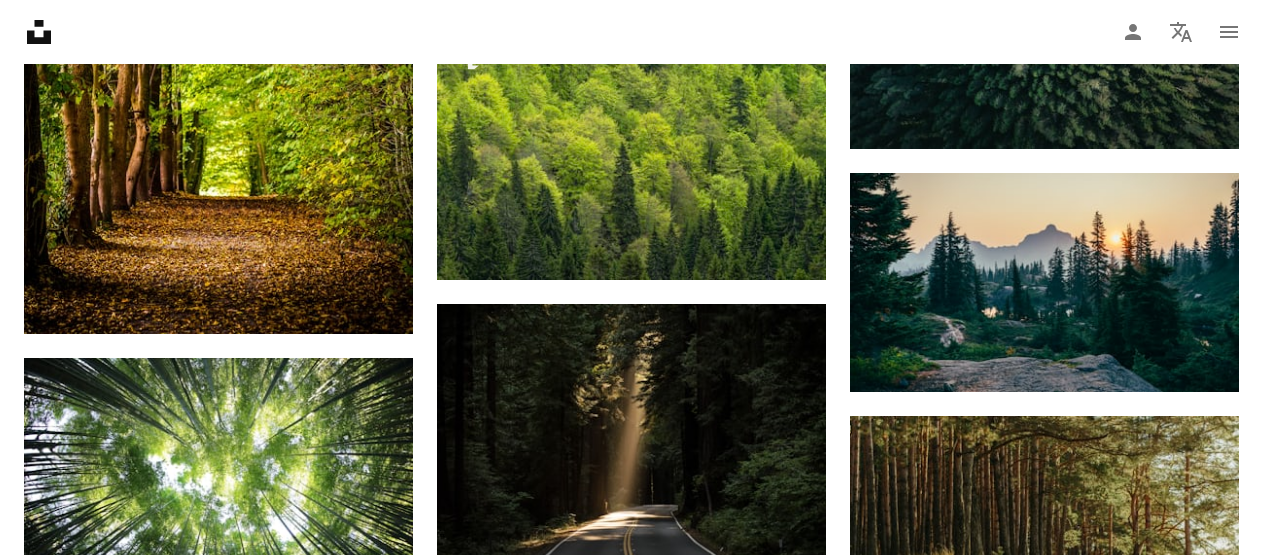 scroll, scrollTop: 2383, scrollLeft: 0, axis: vertical 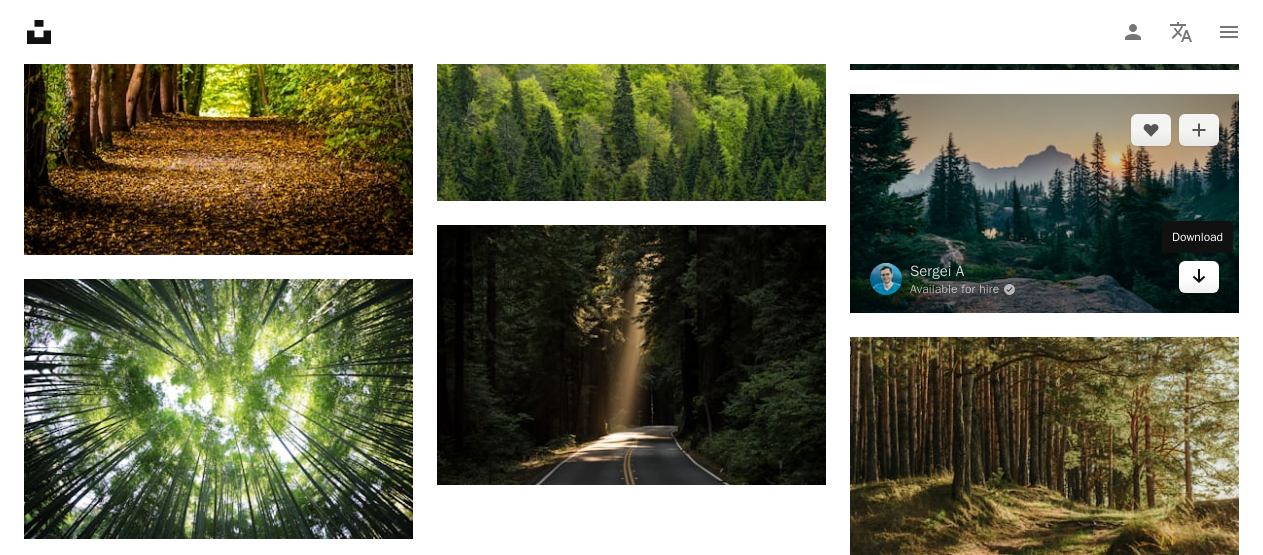 click on "Arrow pointing down" 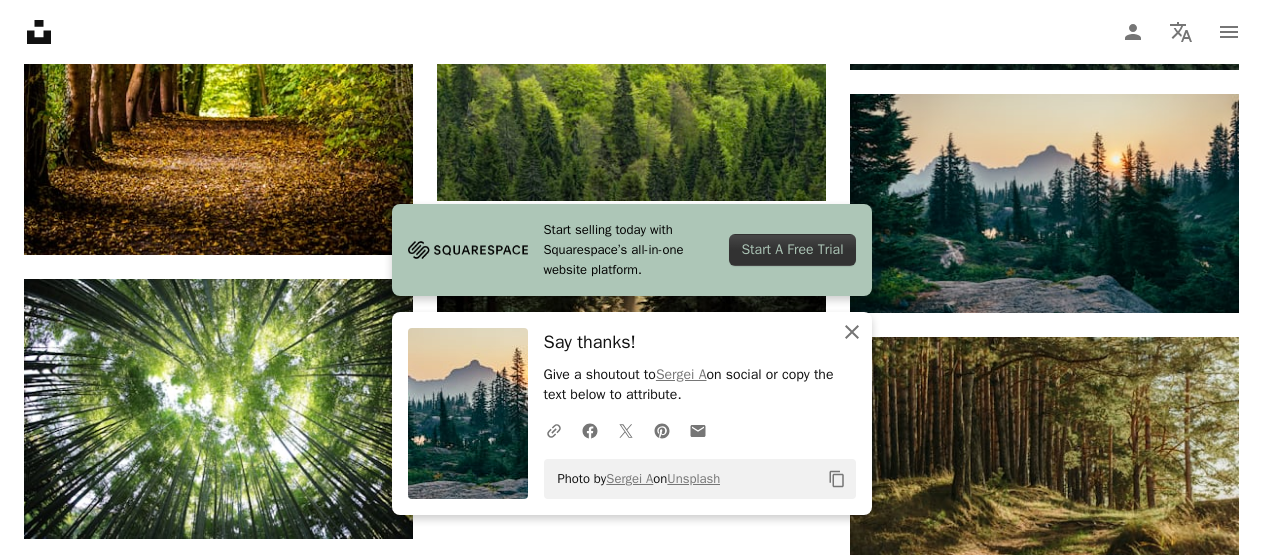 click 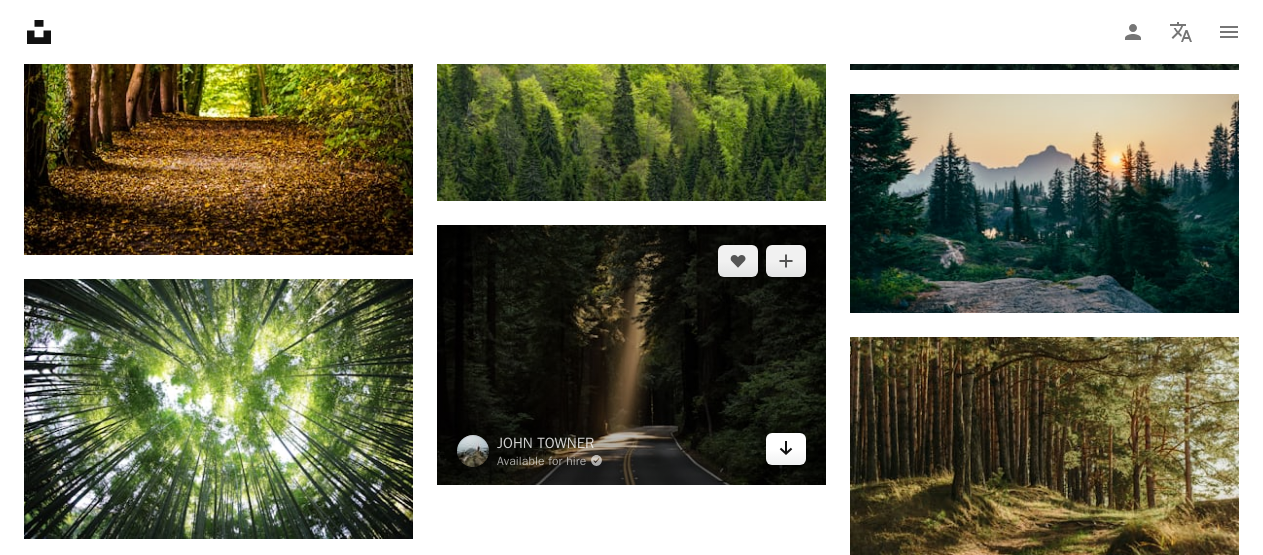 click on "Arrow pointing down" 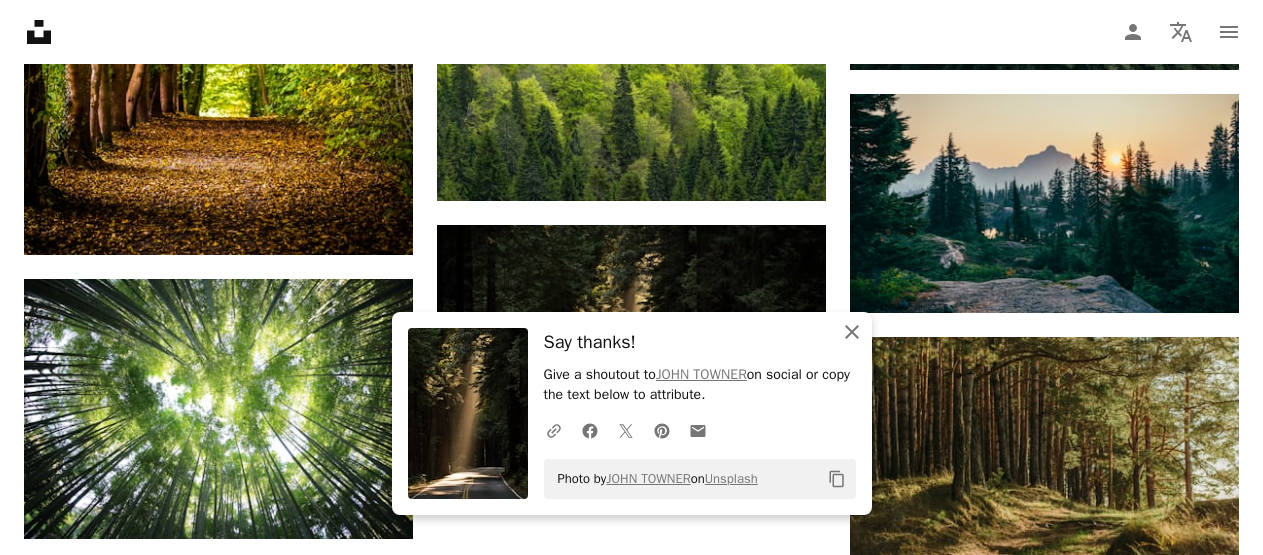 click on "An X shape" 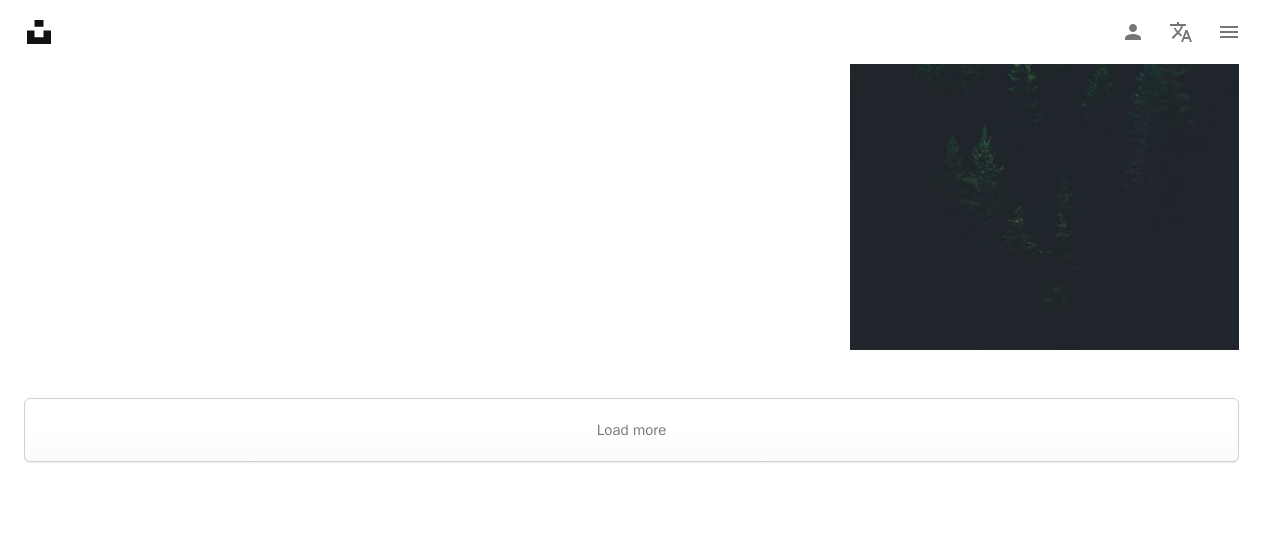 scroll, scrollTop: 4042, scrollLeft: 0, axis: vertical 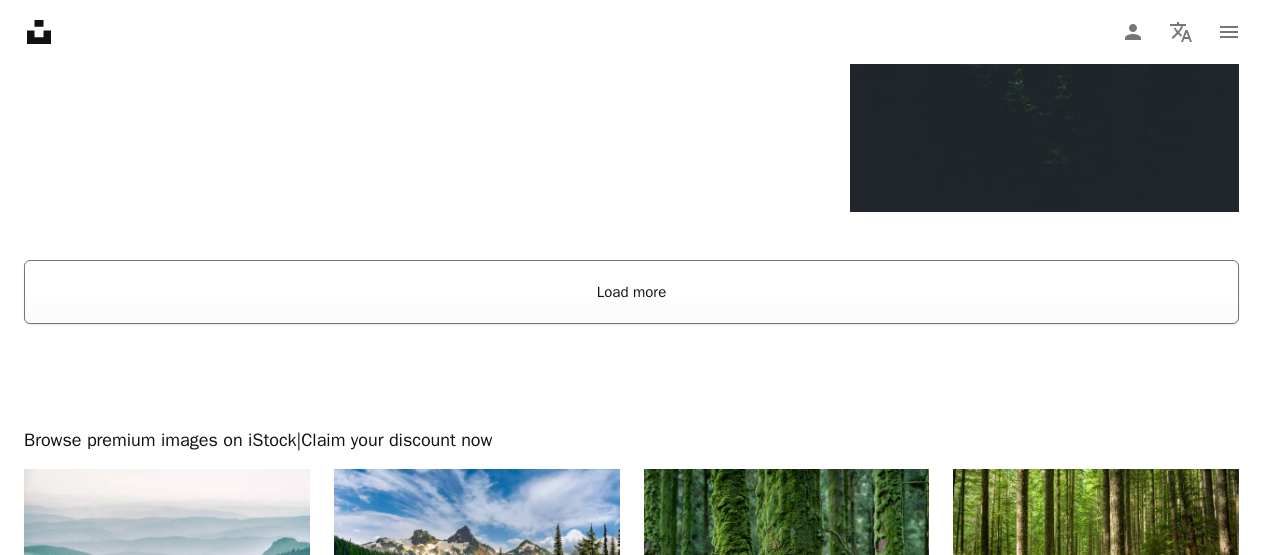 click on "Load more" at bounding box center (631, 292) 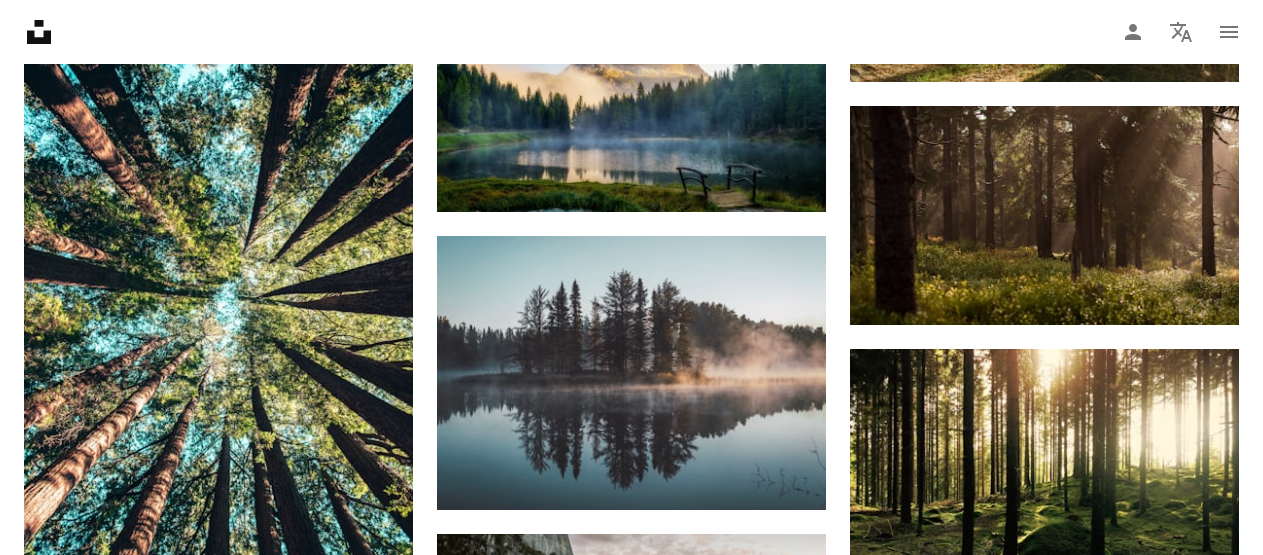 scroll, scrollTop: 2884, scrollLeft: 0, axis: vertical 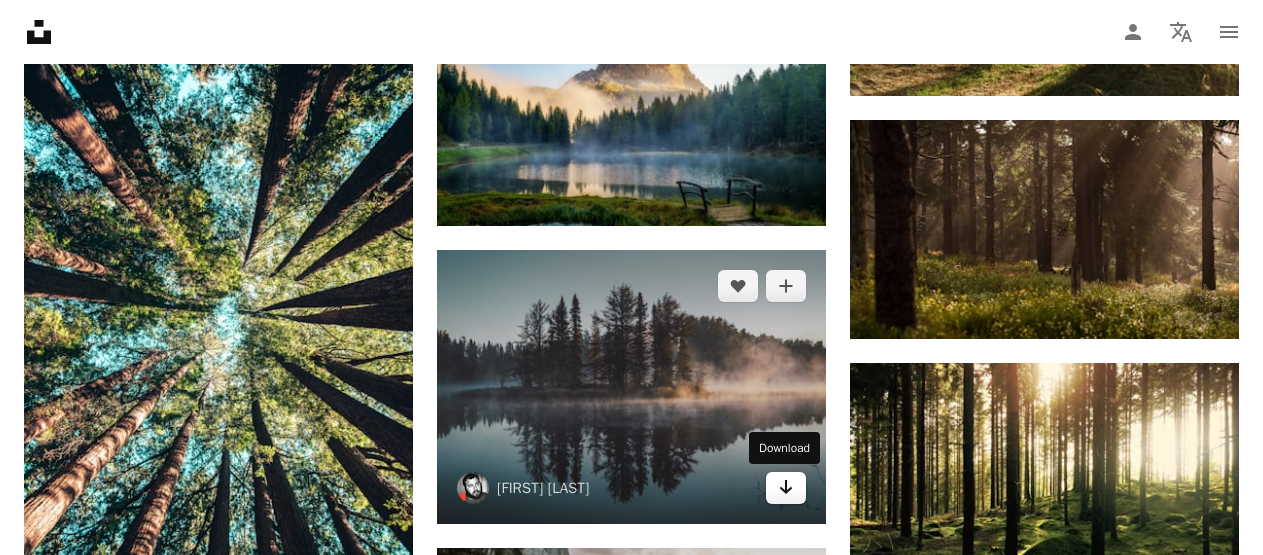 click 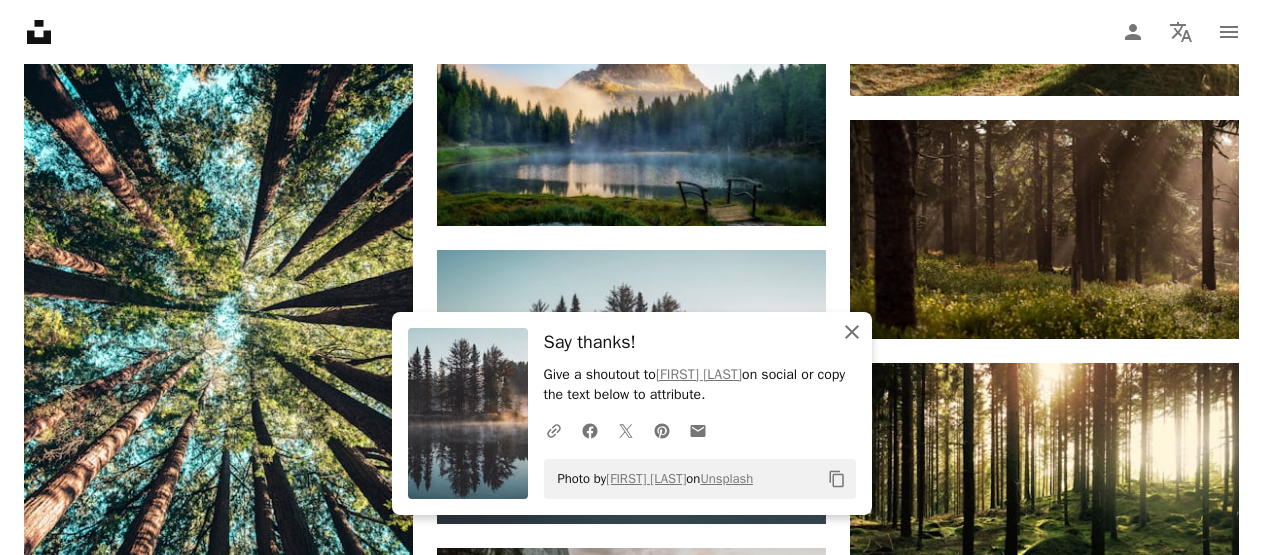 click on "An X shape" 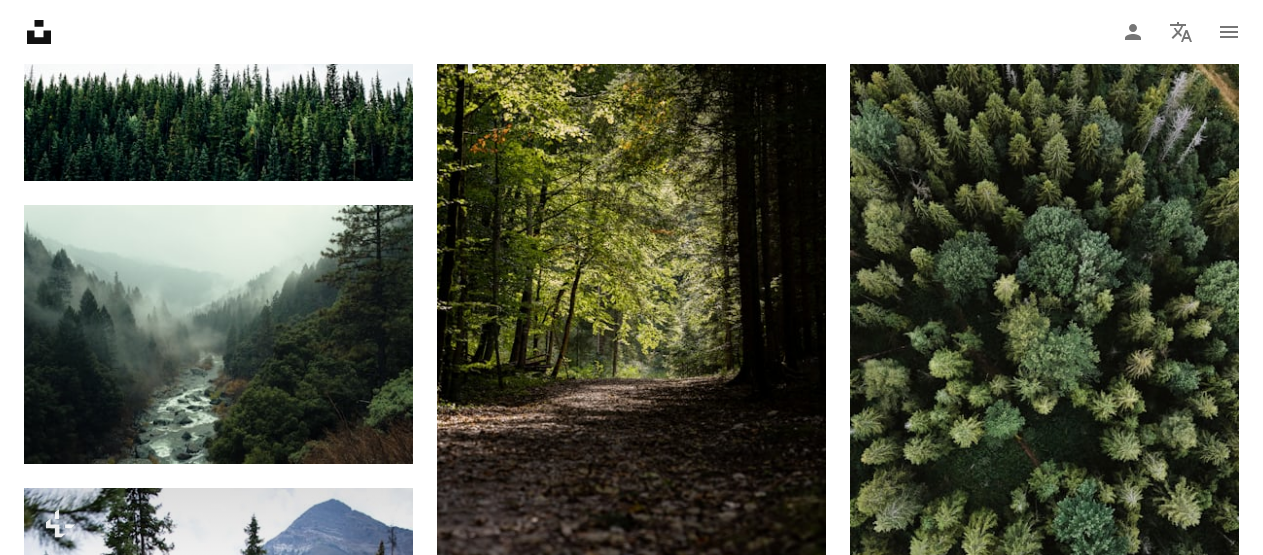 scroll, scrollTop: 4295, scrollLeft: 0, axis: vertical 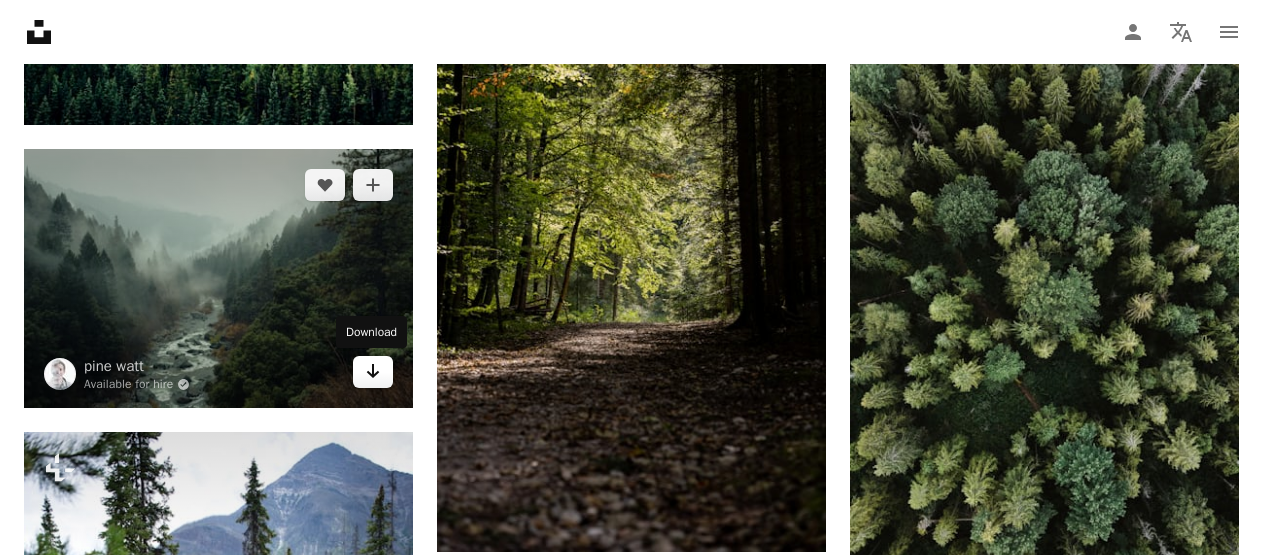 click on "Arrow pointing down" 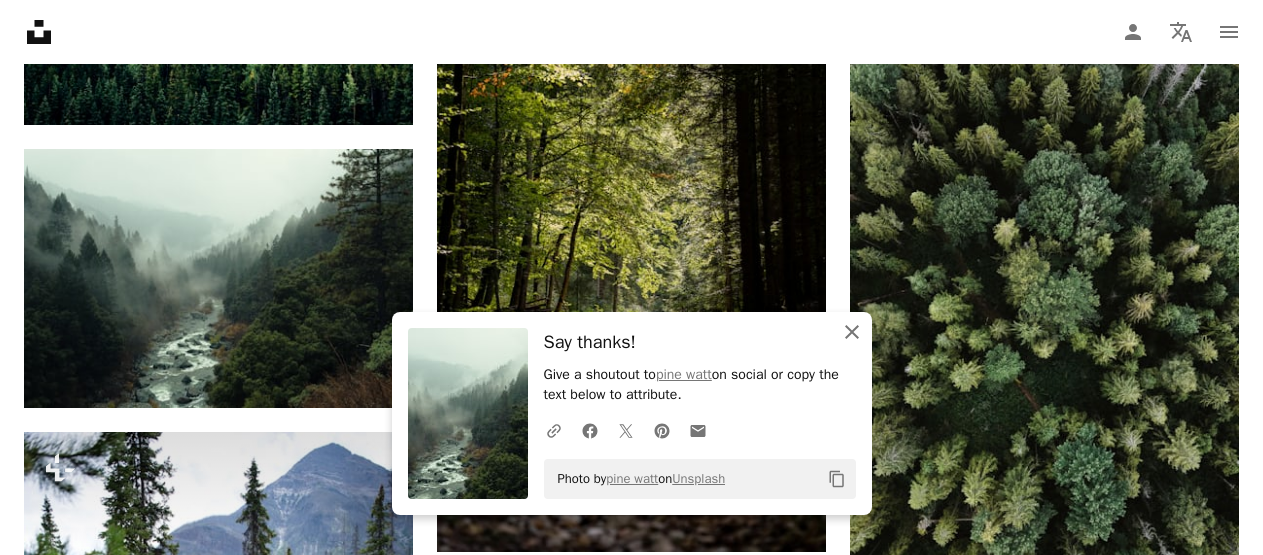 click 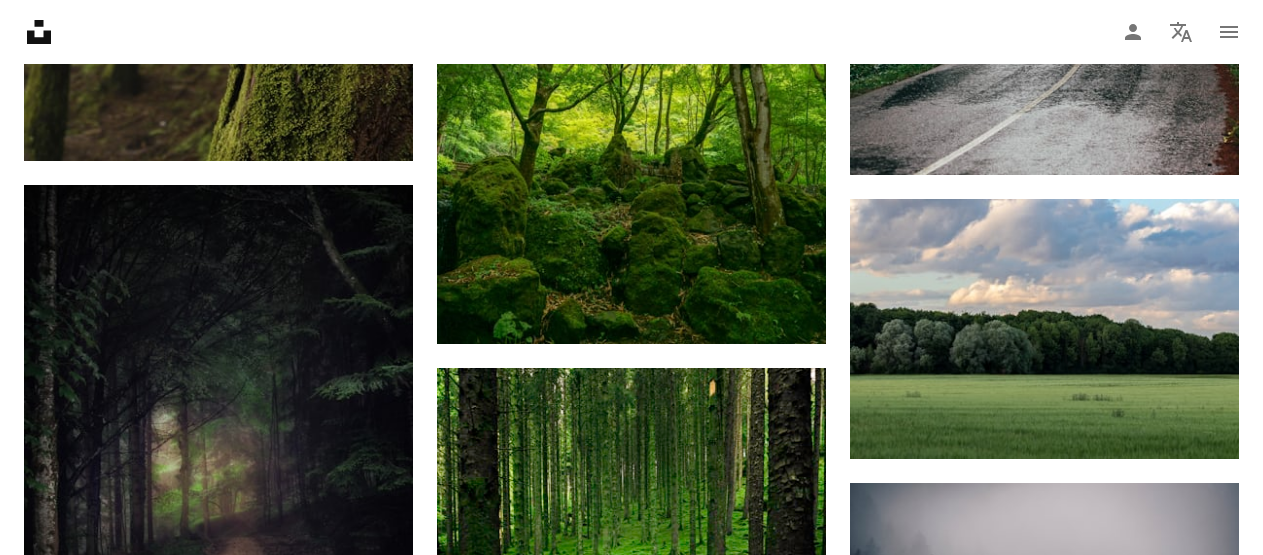 scroll, scrollTop: 7163, scrollLeft: 0, axis: vertical 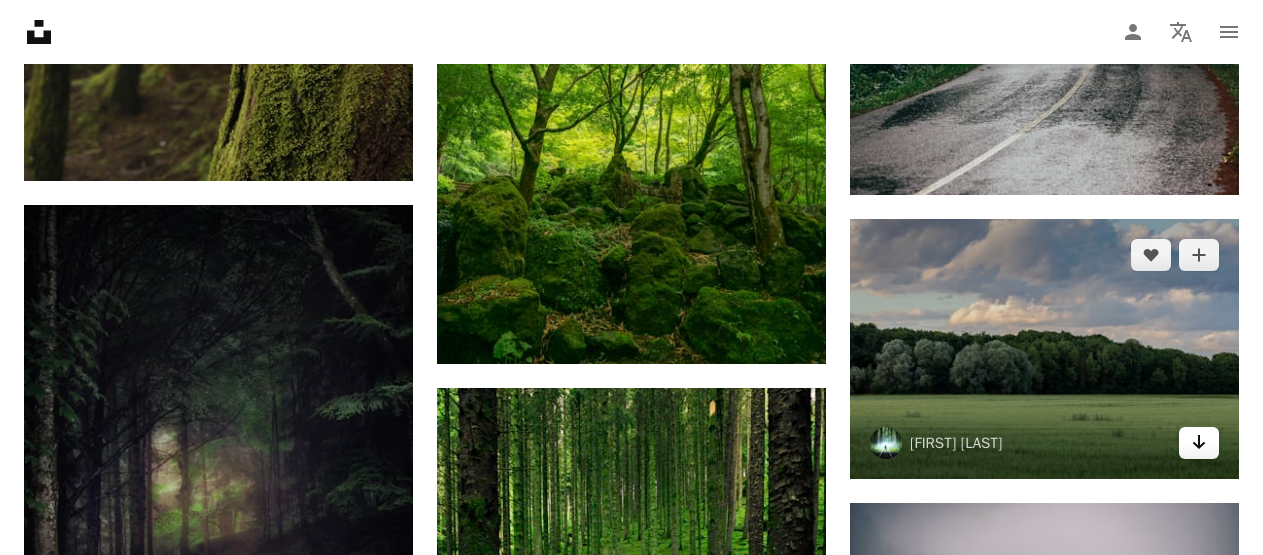 click on "Arrow pointing down" 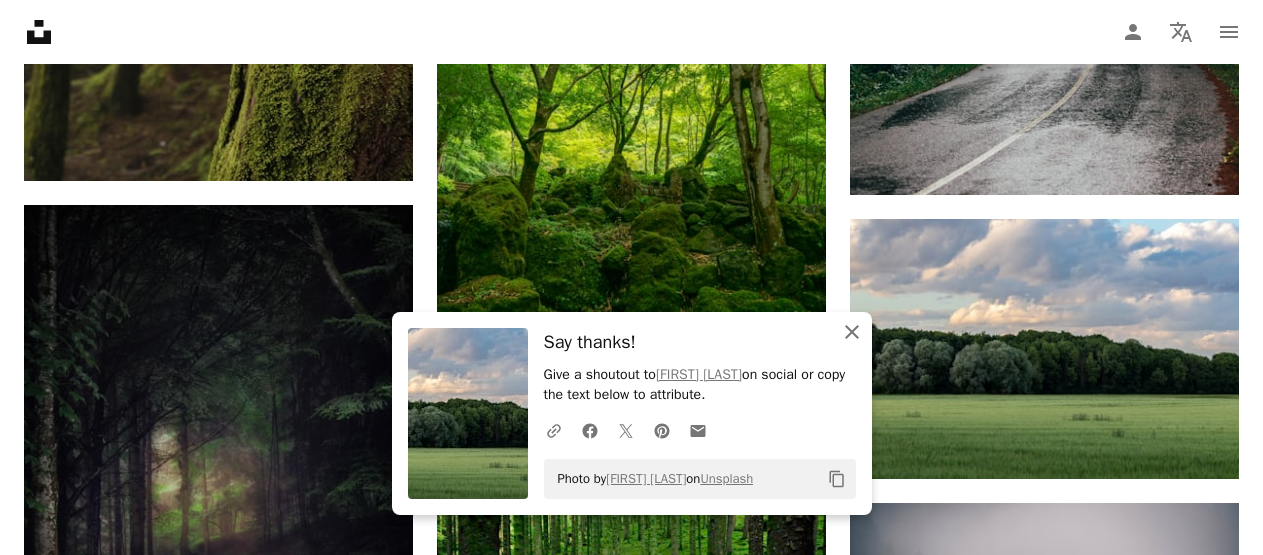 click on "An X shape" 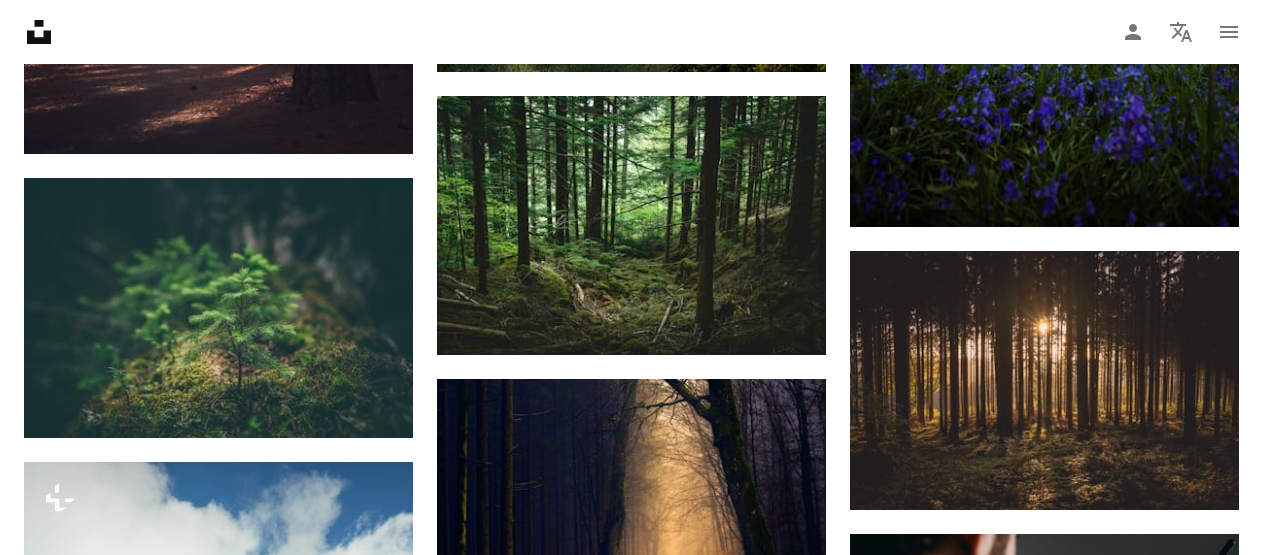 scroll, scrollTop: 0, scrollLeft: 0, axis: both 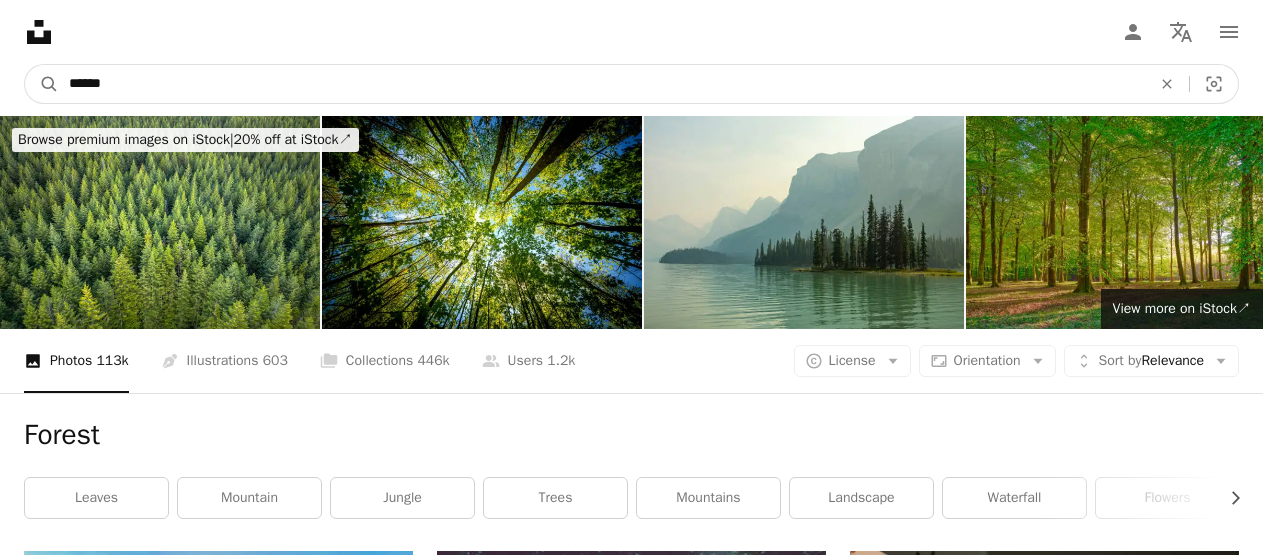 drag, startPoint x: 137, startPoint y: 87, endPoint x: 24, endPoint y: 85, distance: 113.0177 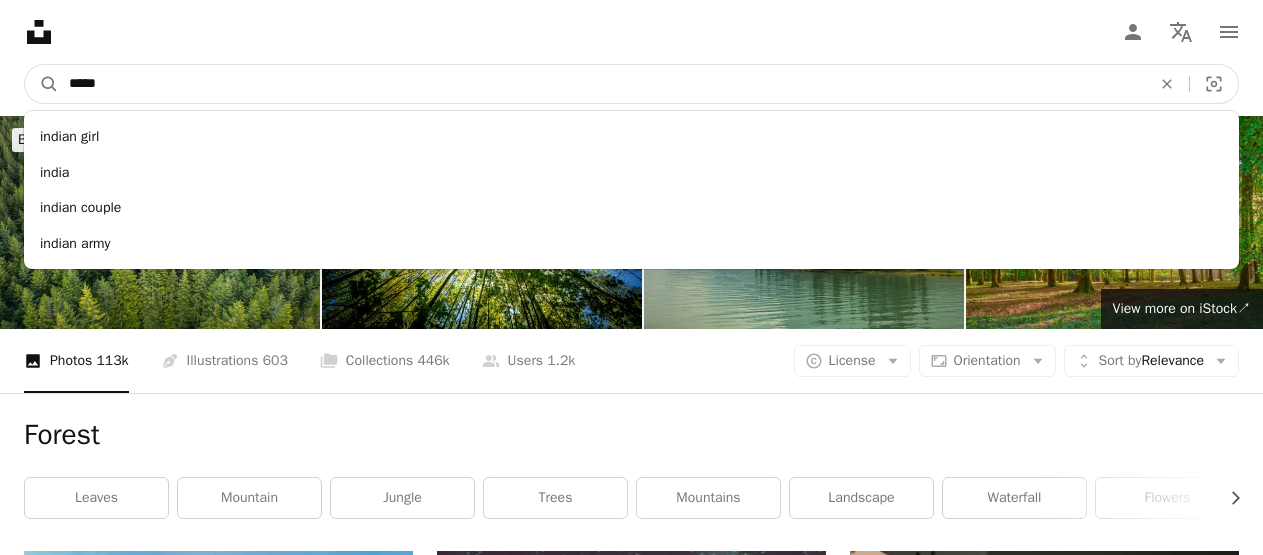 type on "*****" 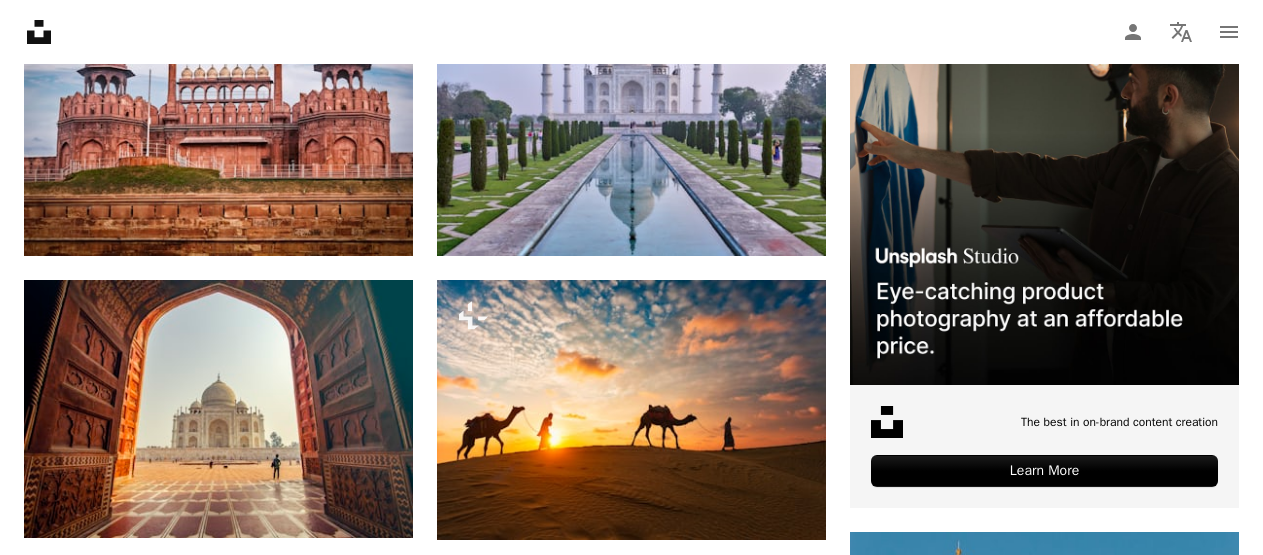 scroll, scrollTop: 611, scrollLeft: 0, axis: vertical 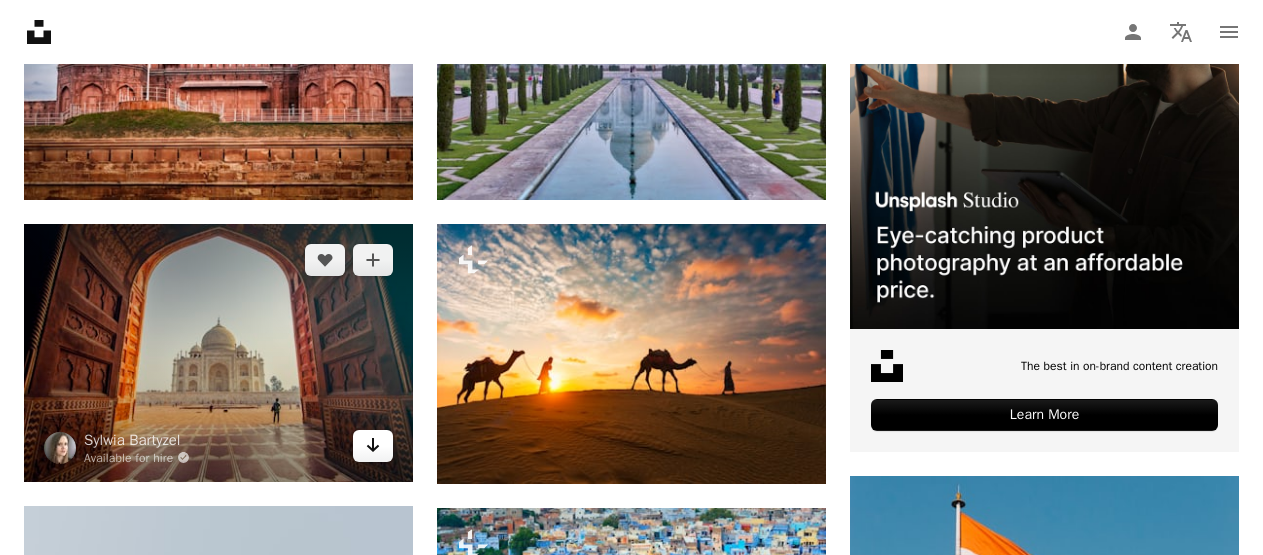 click on "Arrow pointing down" 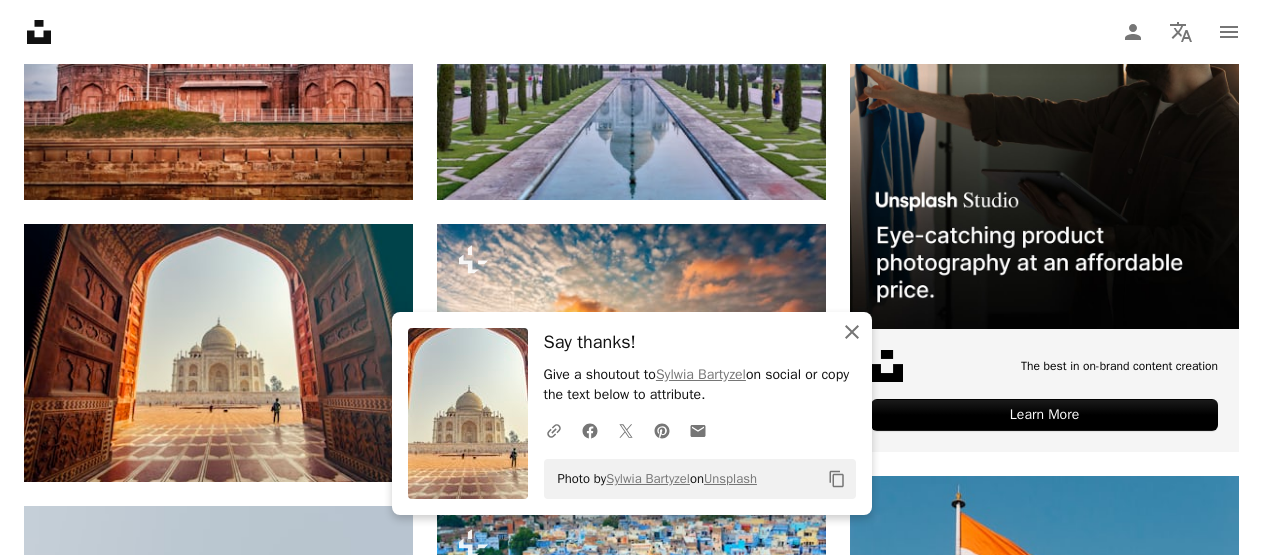 click on "An X shape" 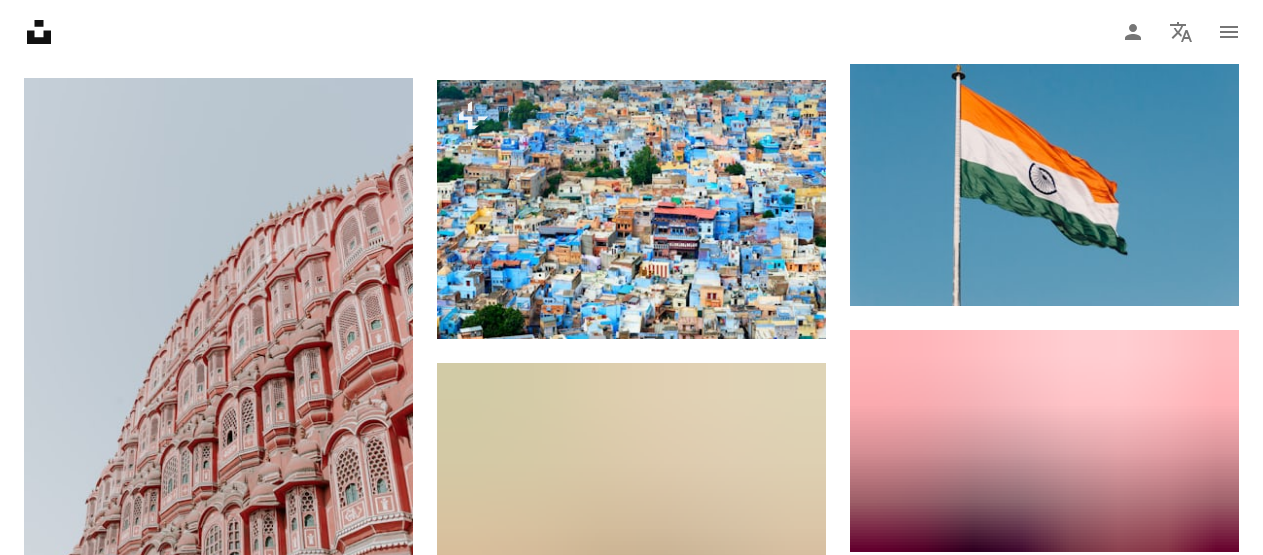 scroll, scrollTop: 944, scrollLeft: 0, axis: vertical 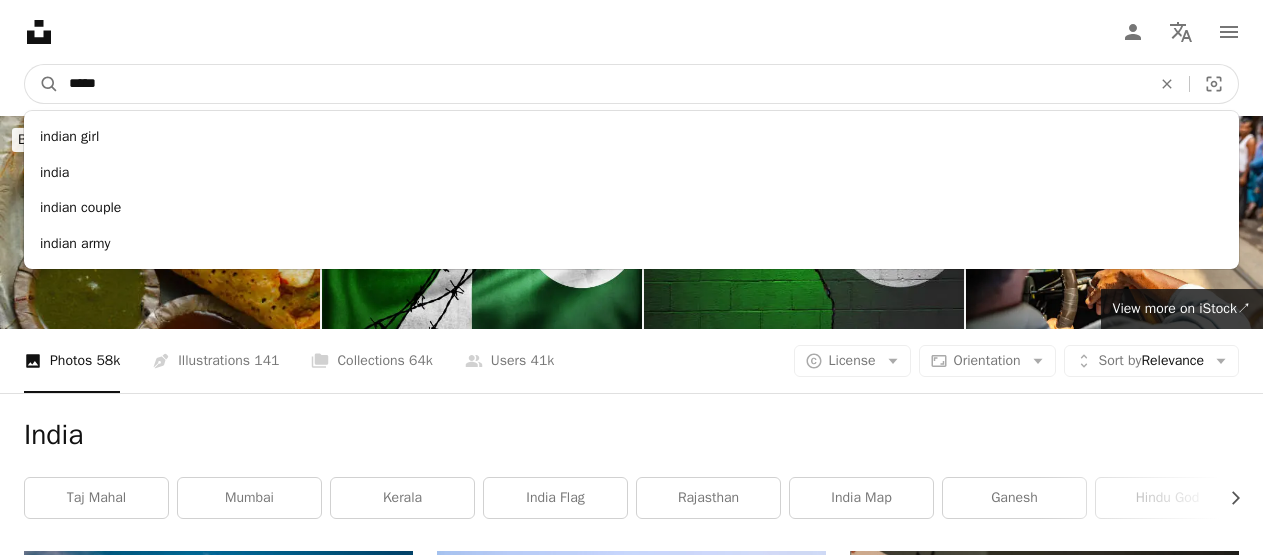 drag, startPoint x: 207, startPoint y: 78, endPoint x: 0, endPoint y: 73, distance: 207.06038 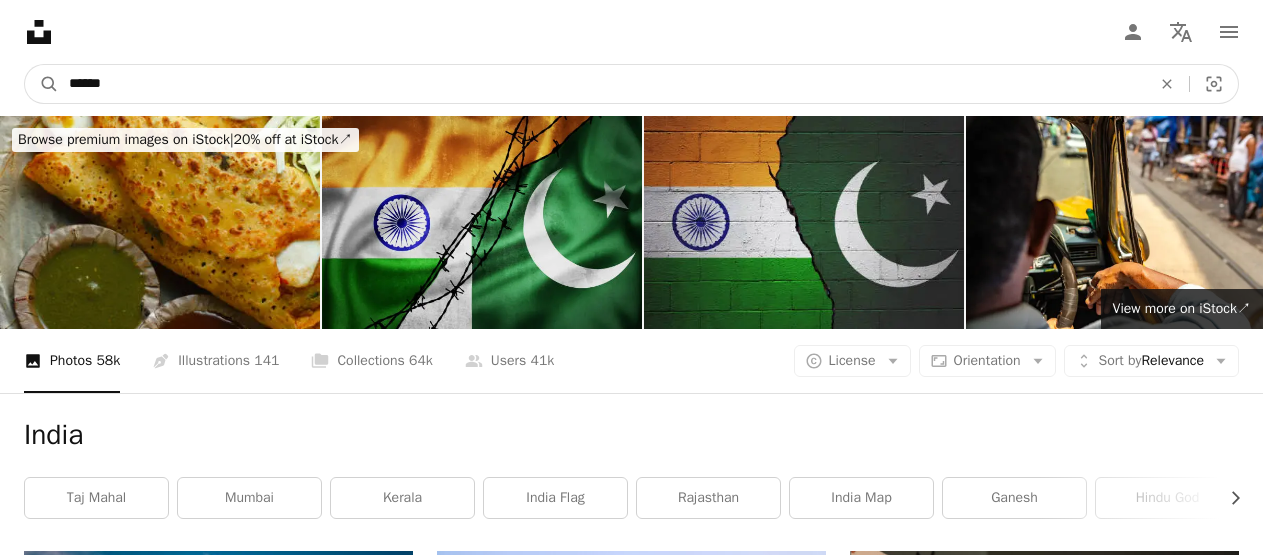 type on "******" 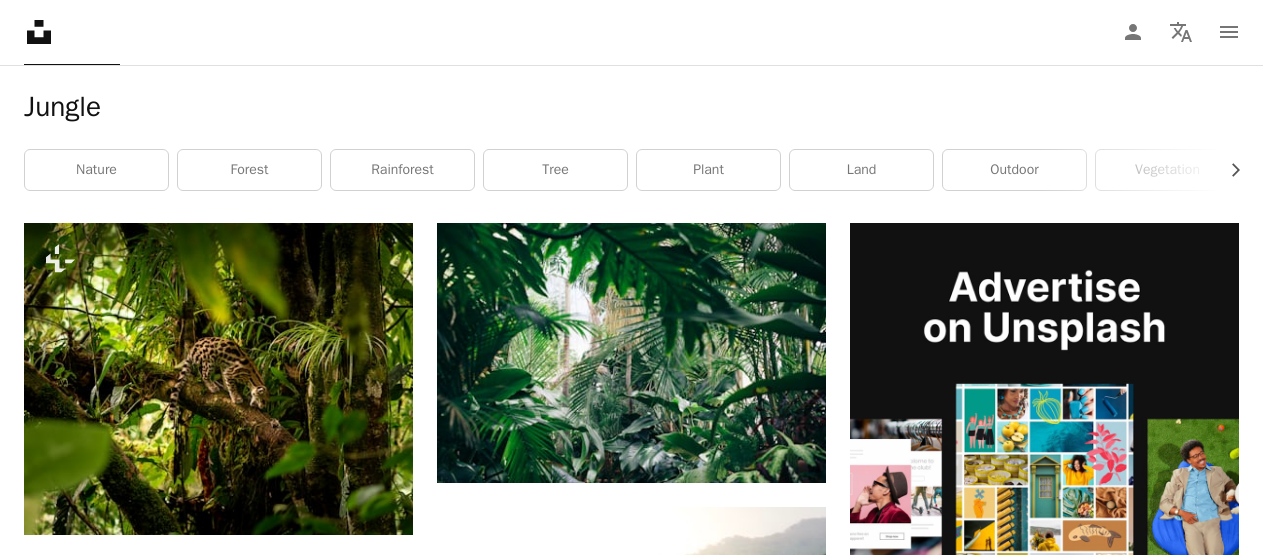 scroll, scrollTop: 358, scrollLeft: 0, axis: vertical 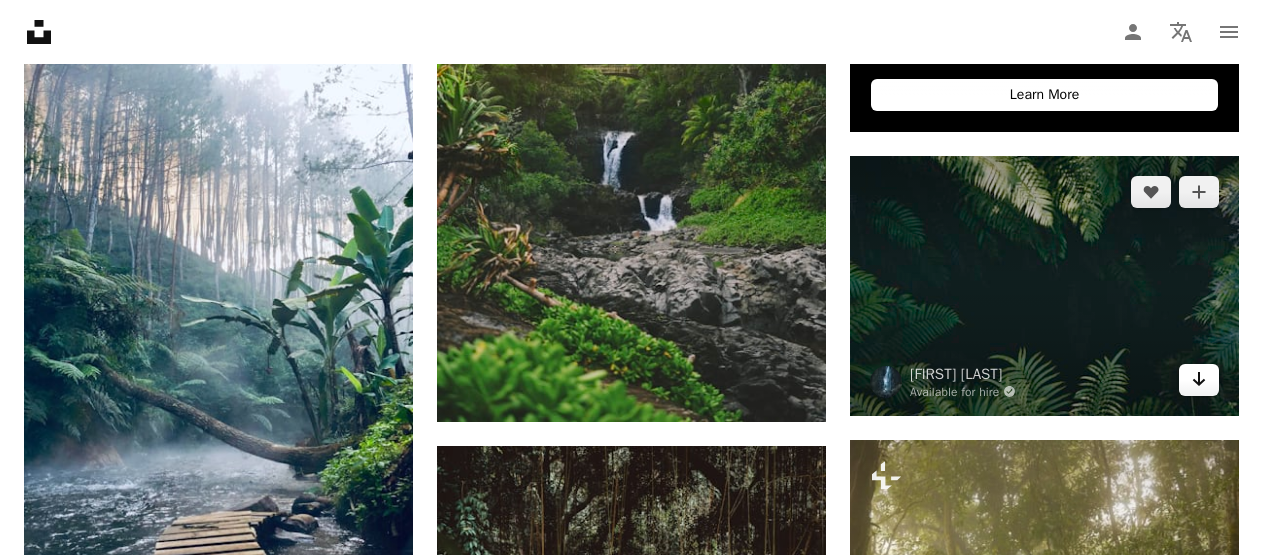 click on "Arrow pointing down" 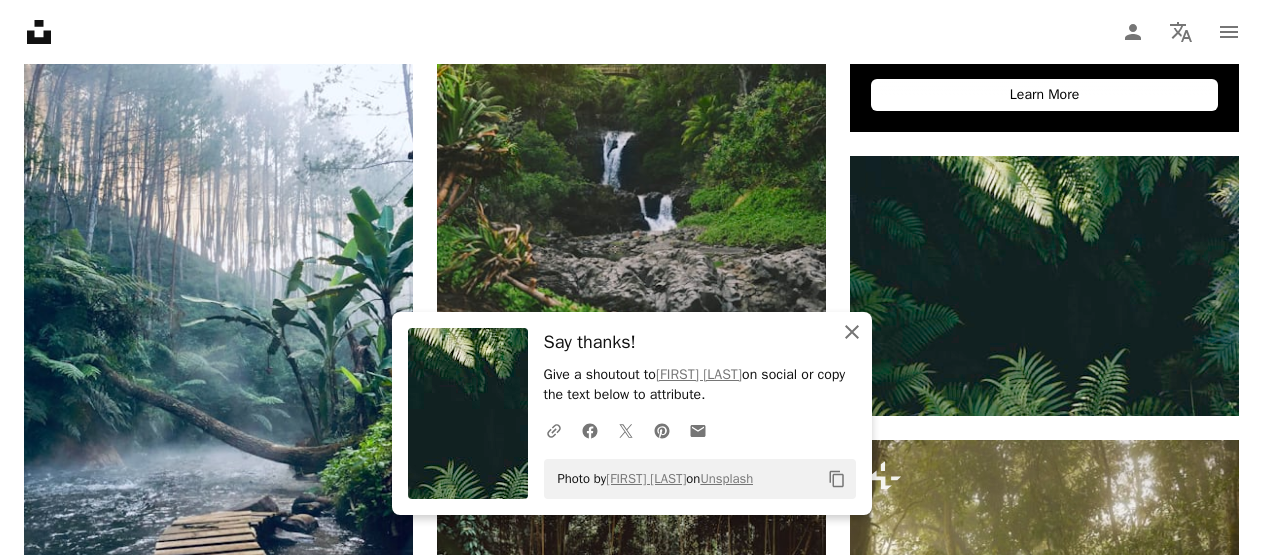 click on "An X shape Close" at bounding box center [852, 332] 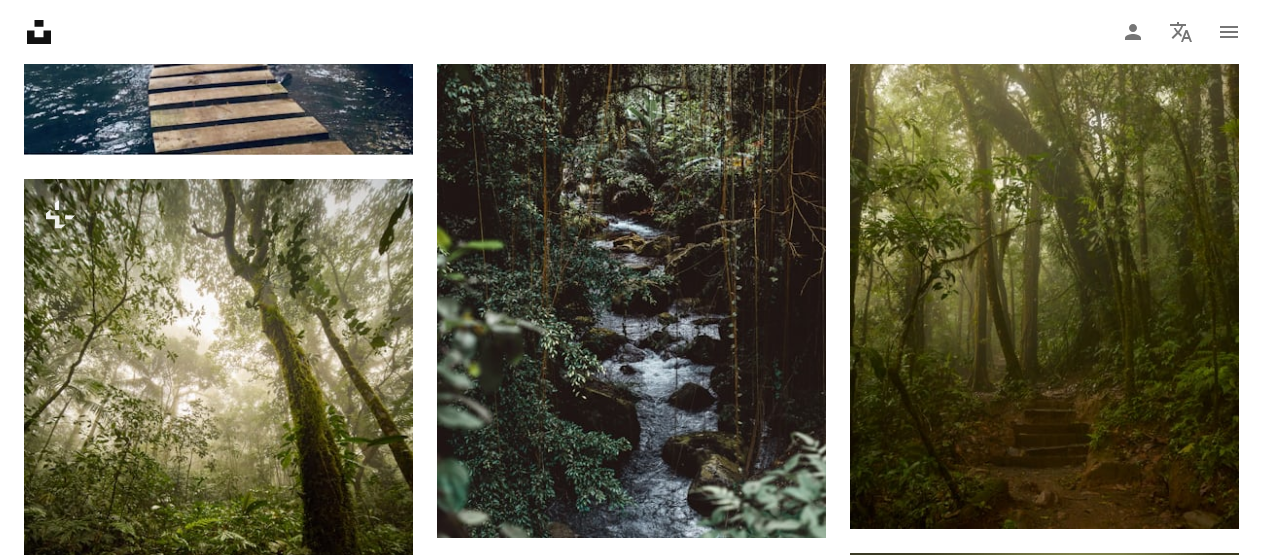scroll, scrollTop: 1852, scrollLeft: 0, axis: vertical 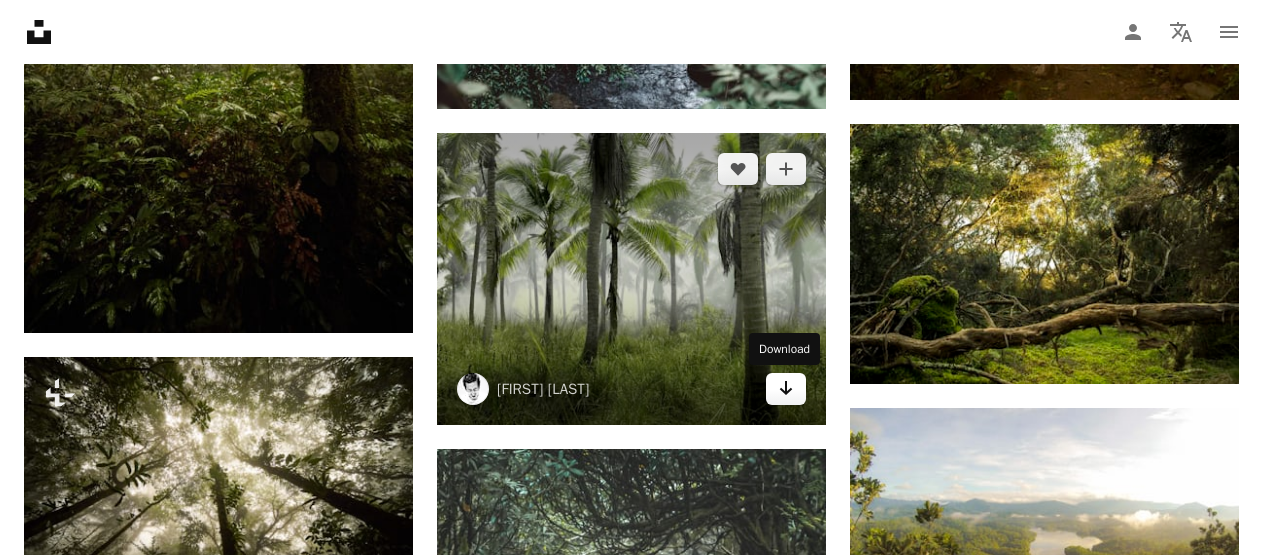 click on "Arrow pointing down" 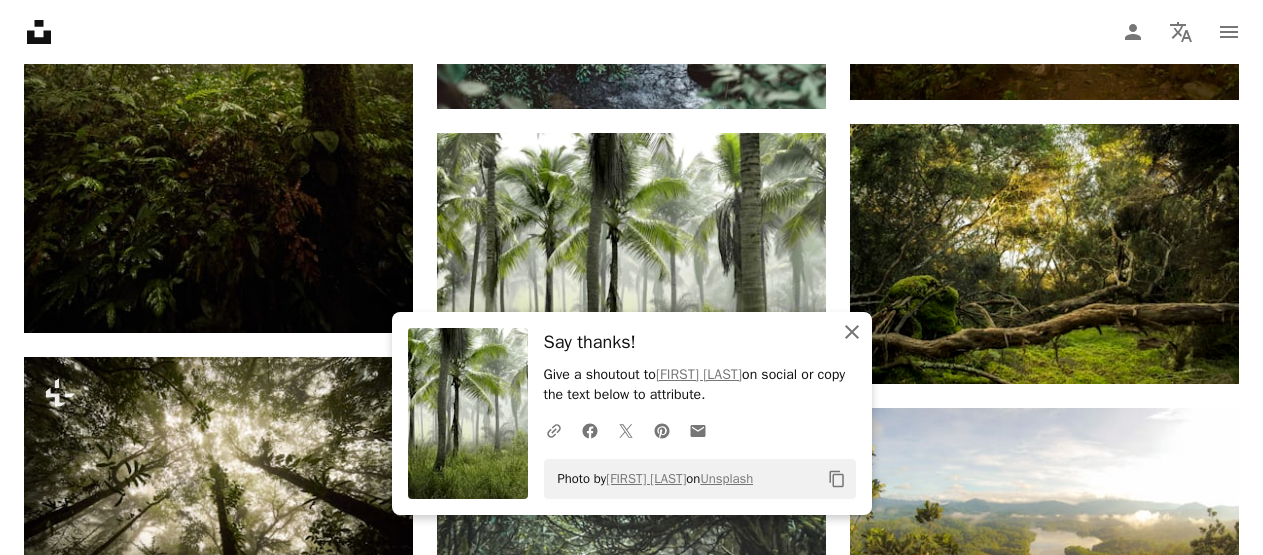 click on "An X shape" 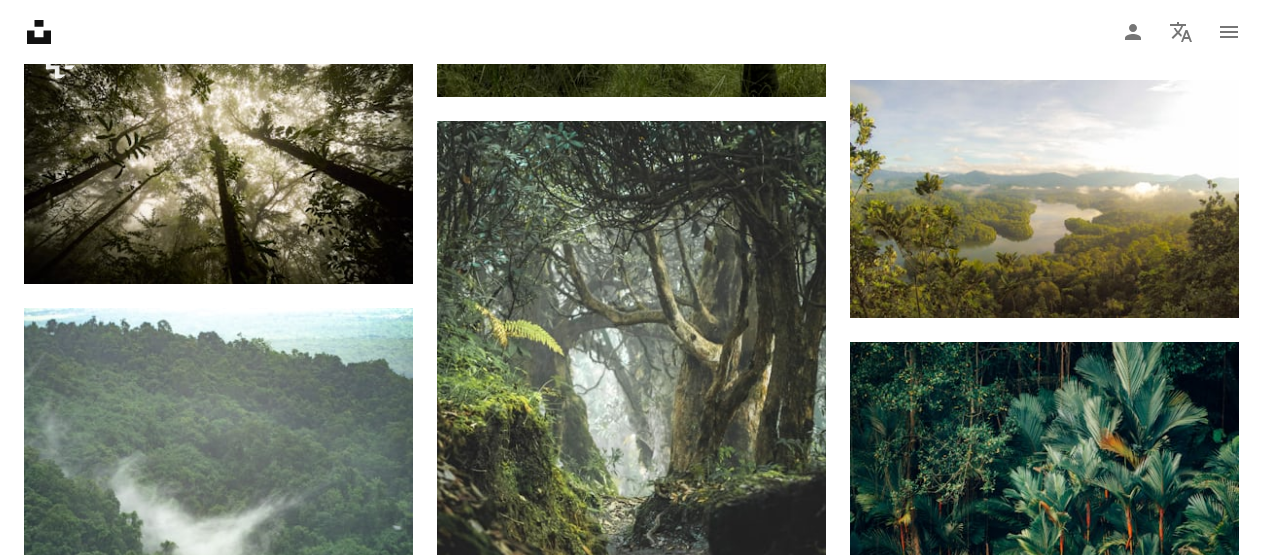 scroll, scrollTop: 2071, scrollLeft: 0, axis: vertical 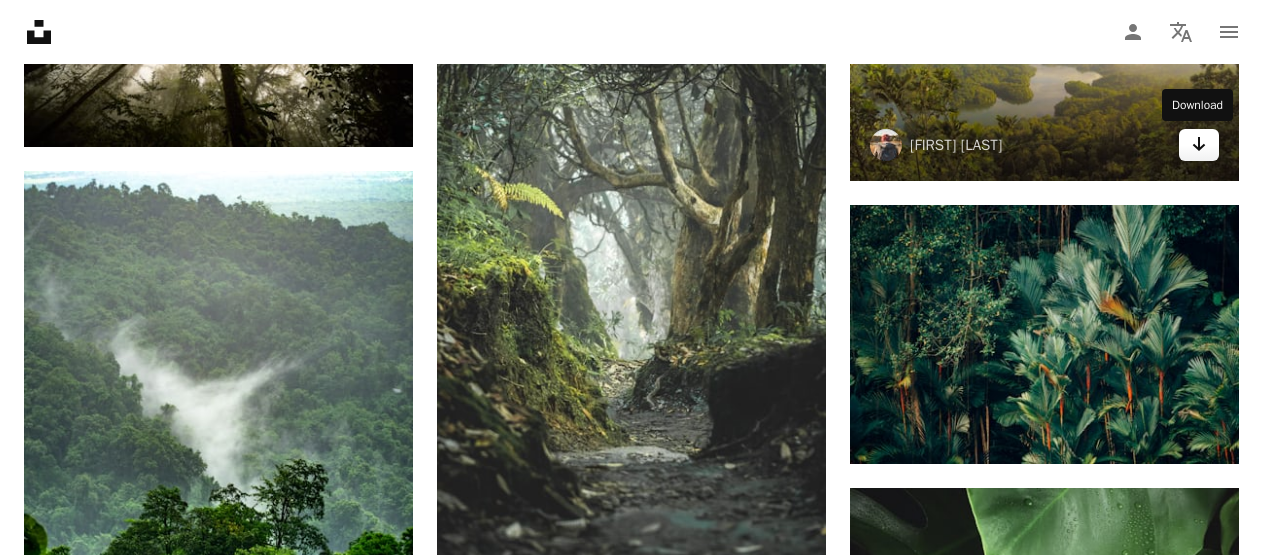 click on "Arrow pointing down" at bounding box center [1199, 145] 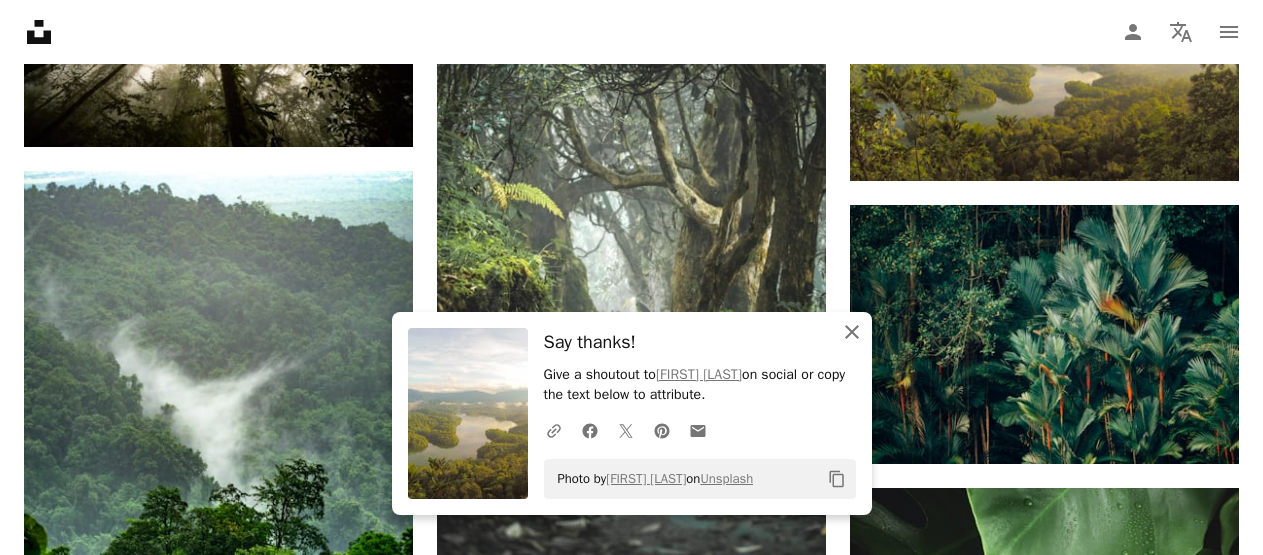click on "An X shape" 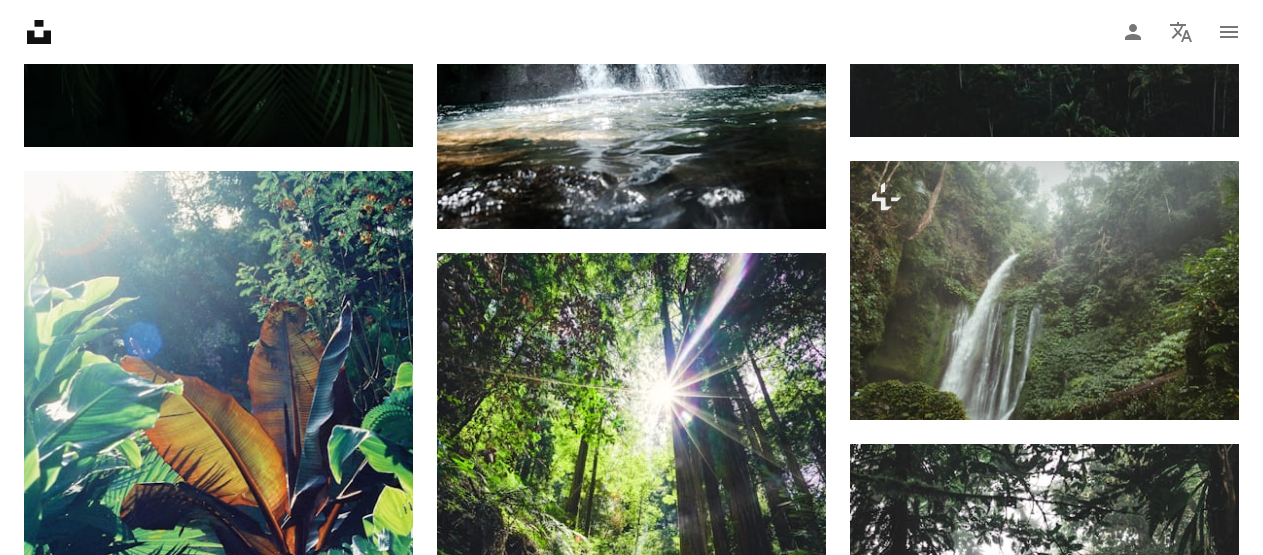 scroll, scrollTop: 5456, scrollLeft: 0, axis: vertical 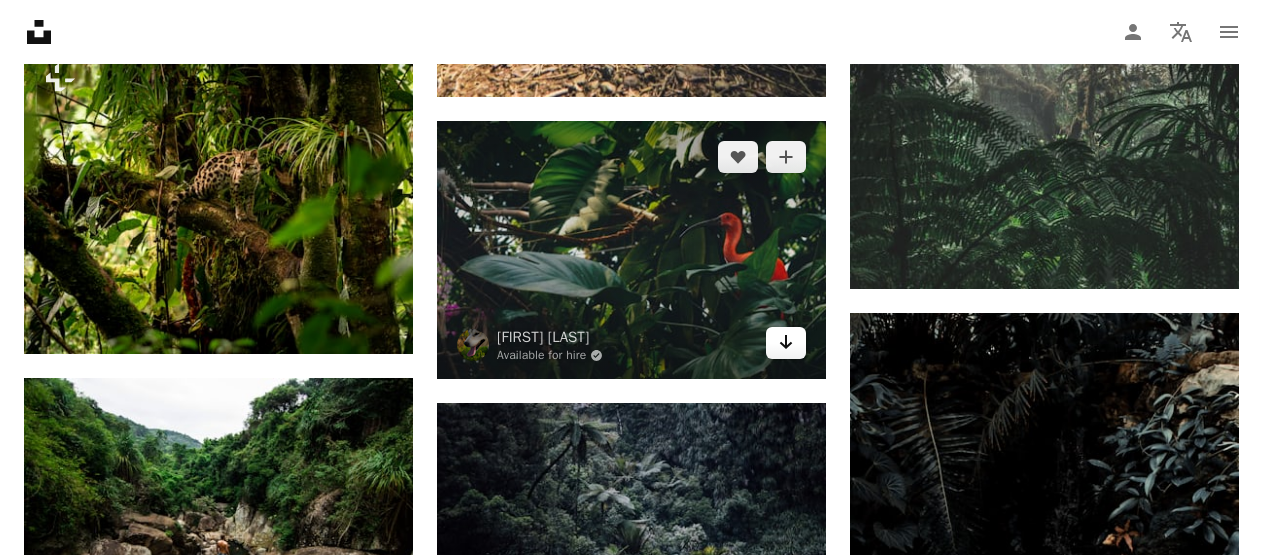 click 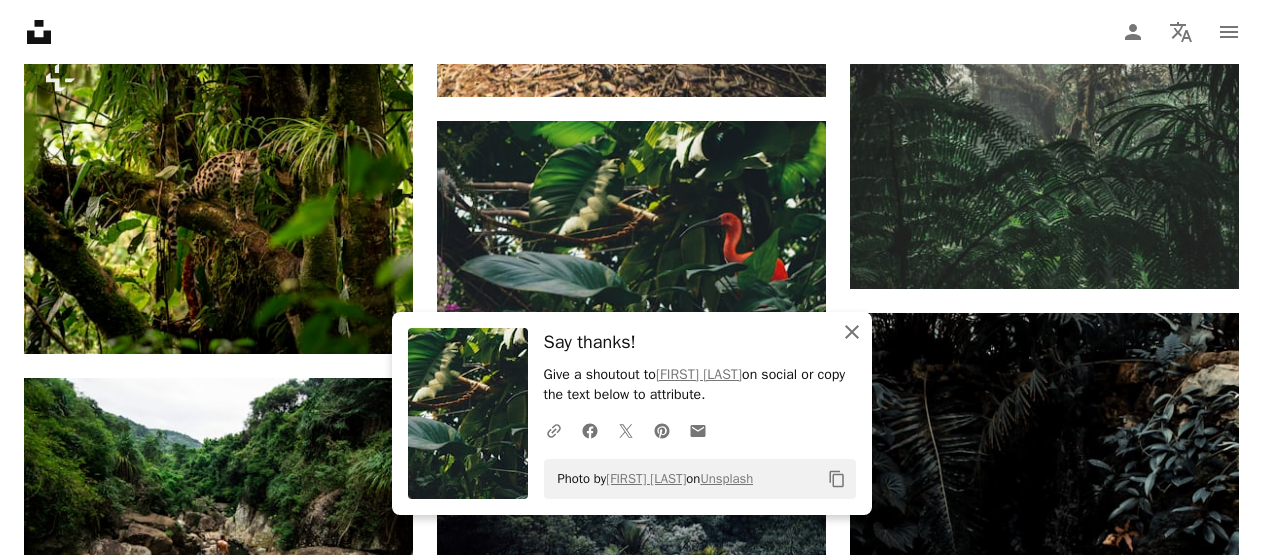 click on "An X shape" 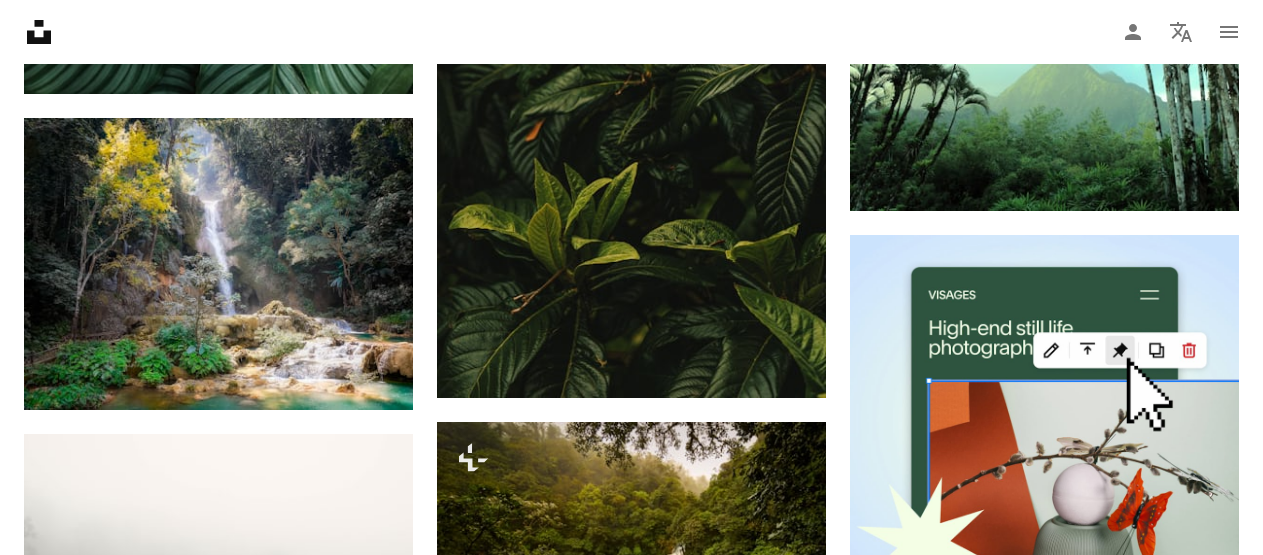 scroll, scrollTop: 8276, scrollLeft: 0, axis: vertical 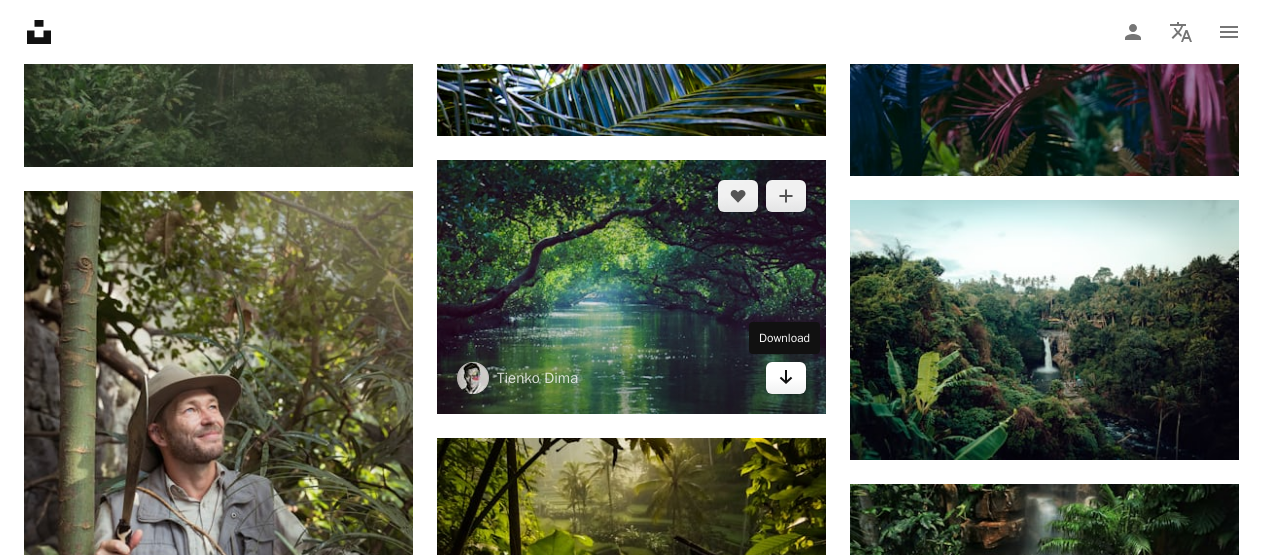 click on "Arrow pointing down" 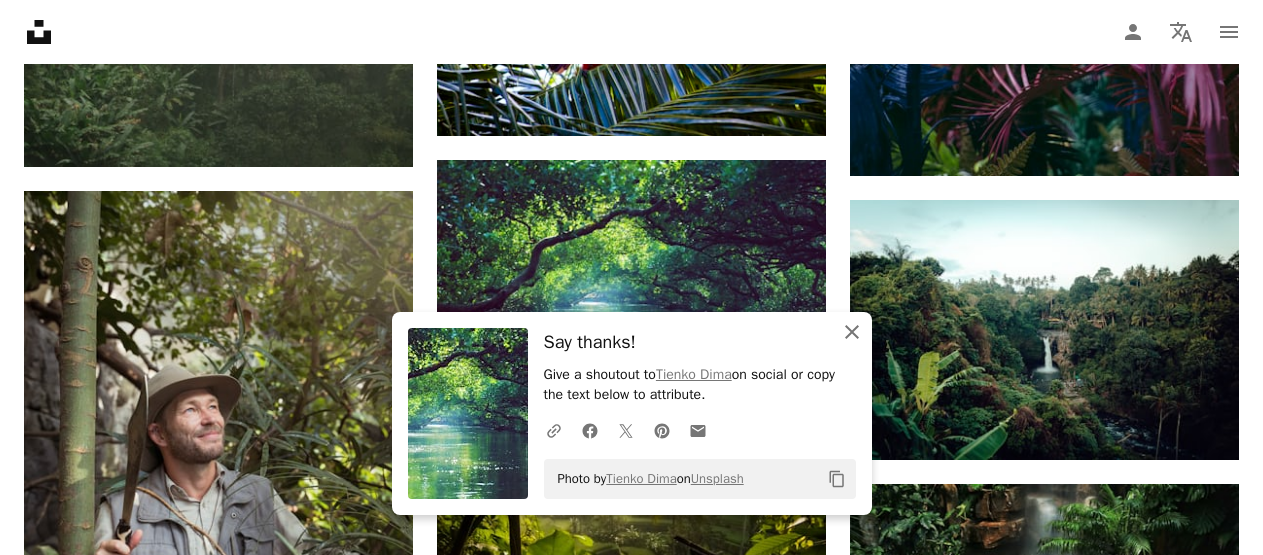 click on "An X shape" 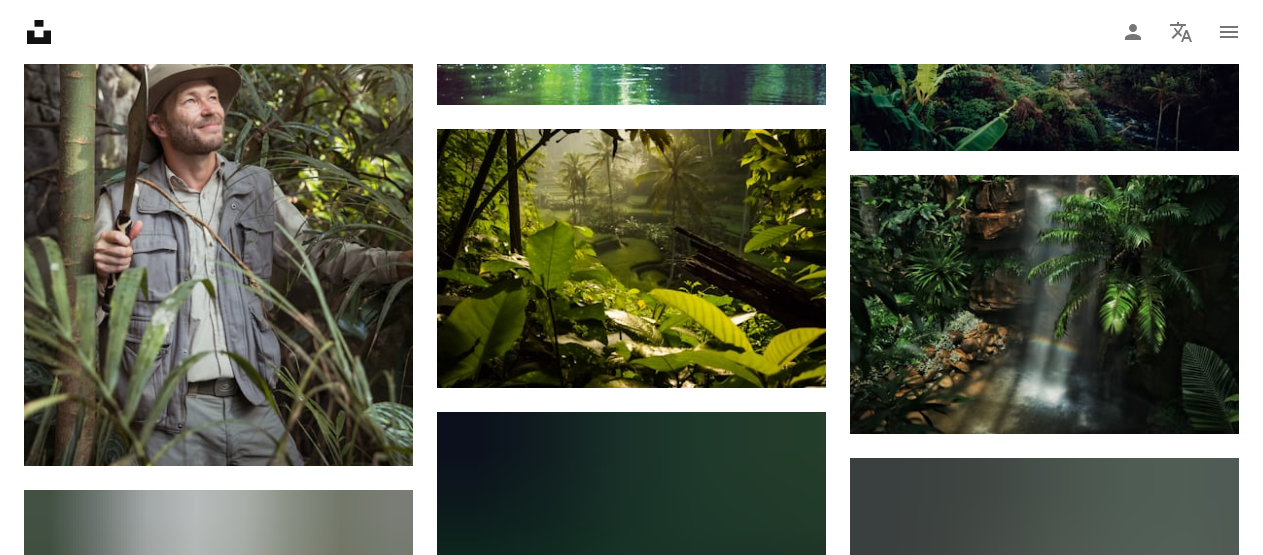 scroll, scrollTop: 9437, scrollLeft: 0, axis: vertical 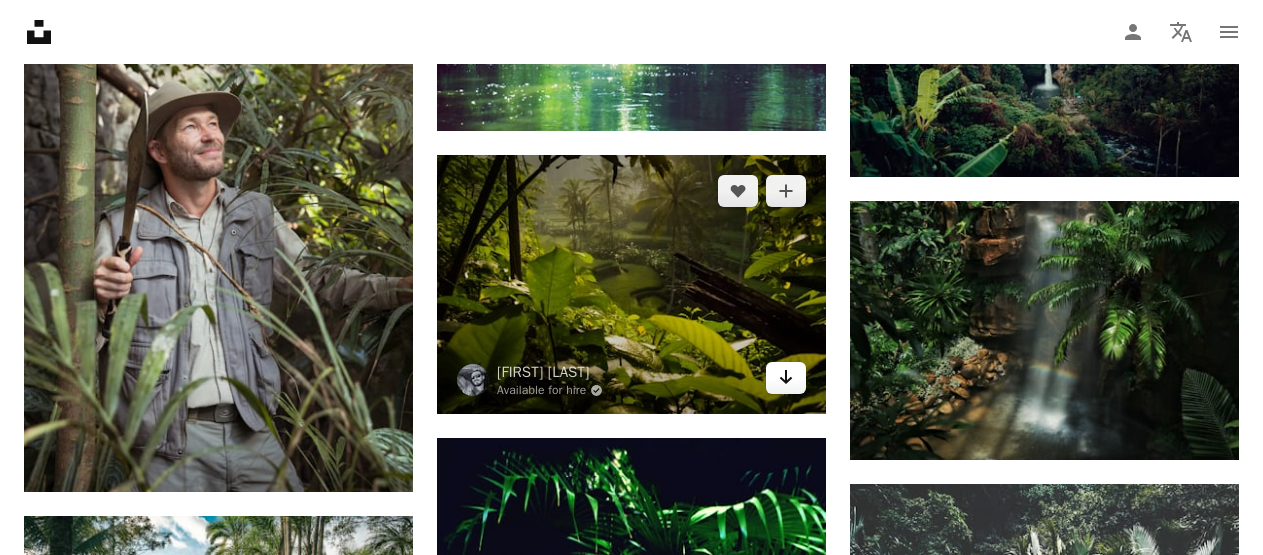 click on "Arrow pointing down" 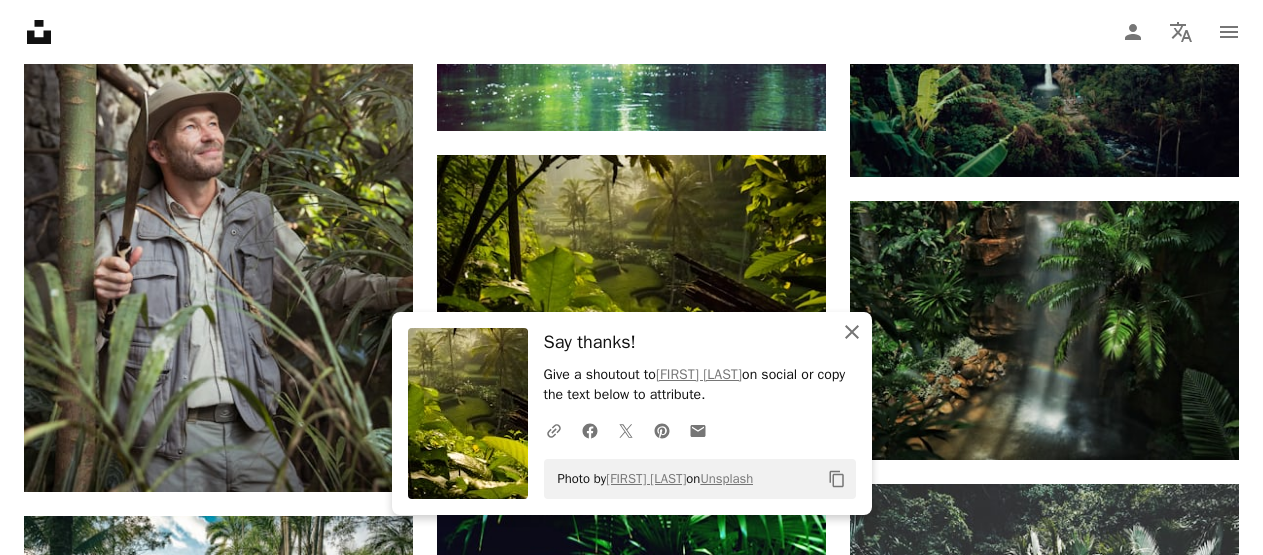 click on "An X shape" 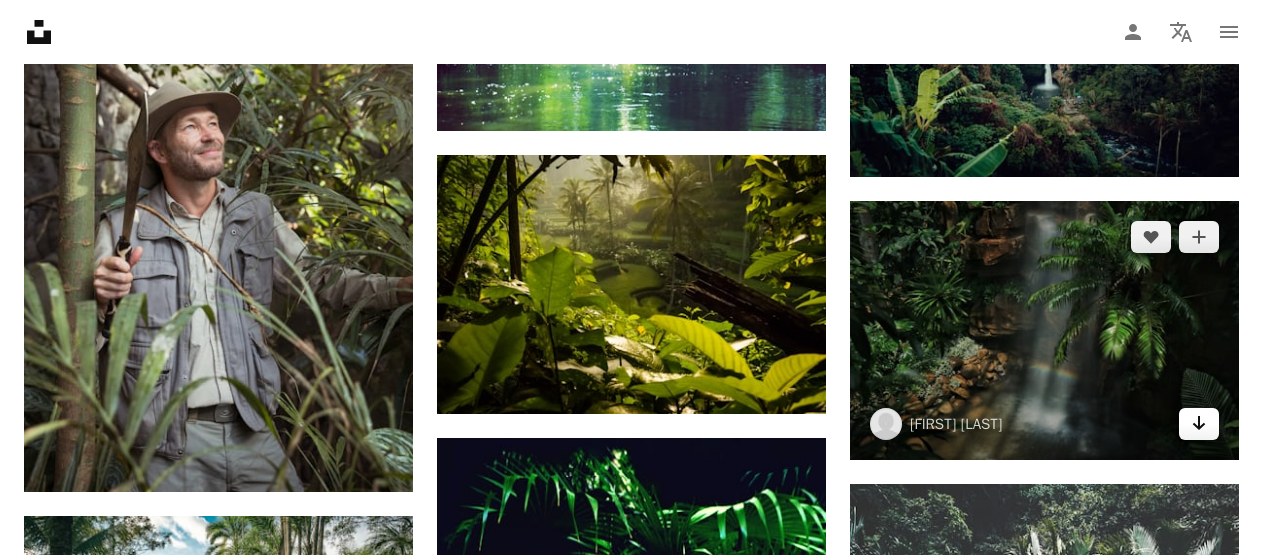 click on "Arrow pointing down" 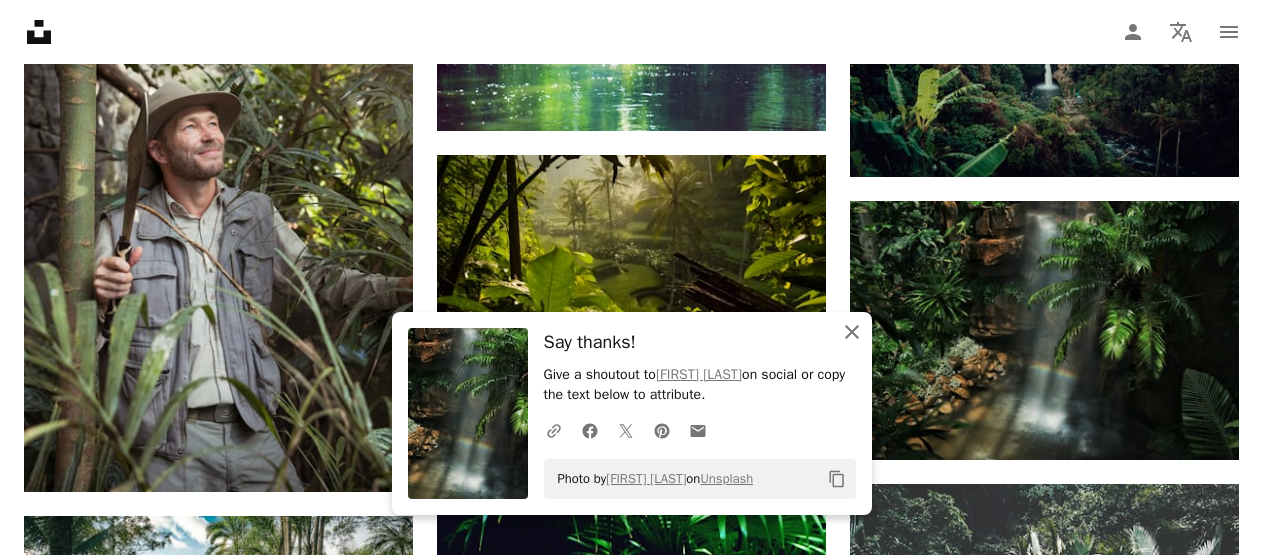 click on "An X shape" 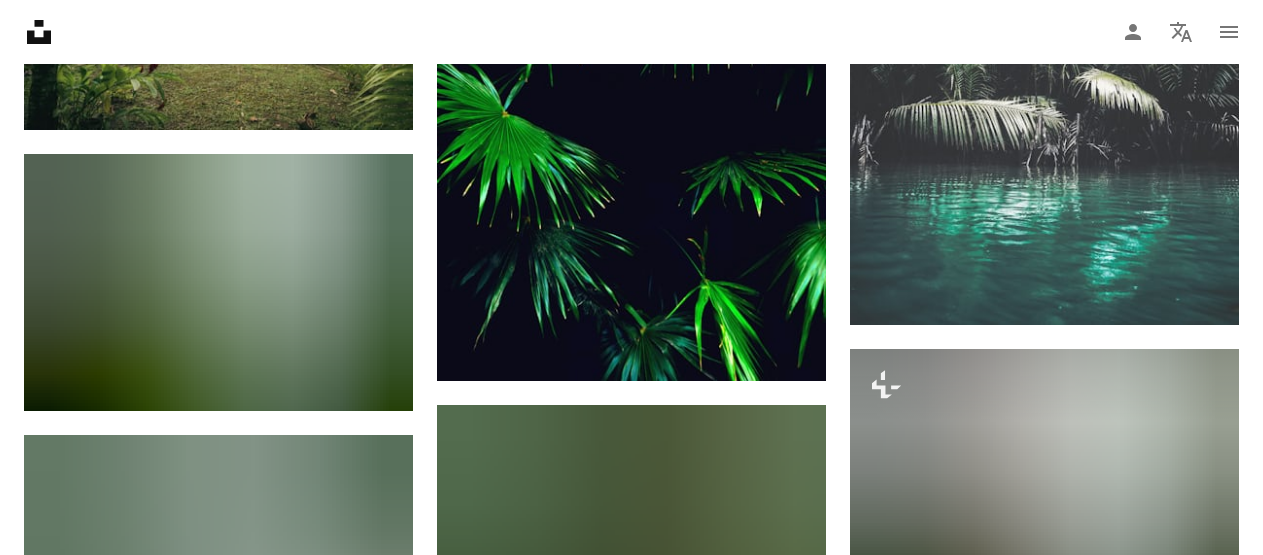 scroll, scrollTop: 10108, scrollLeft: 0, axis: vertical 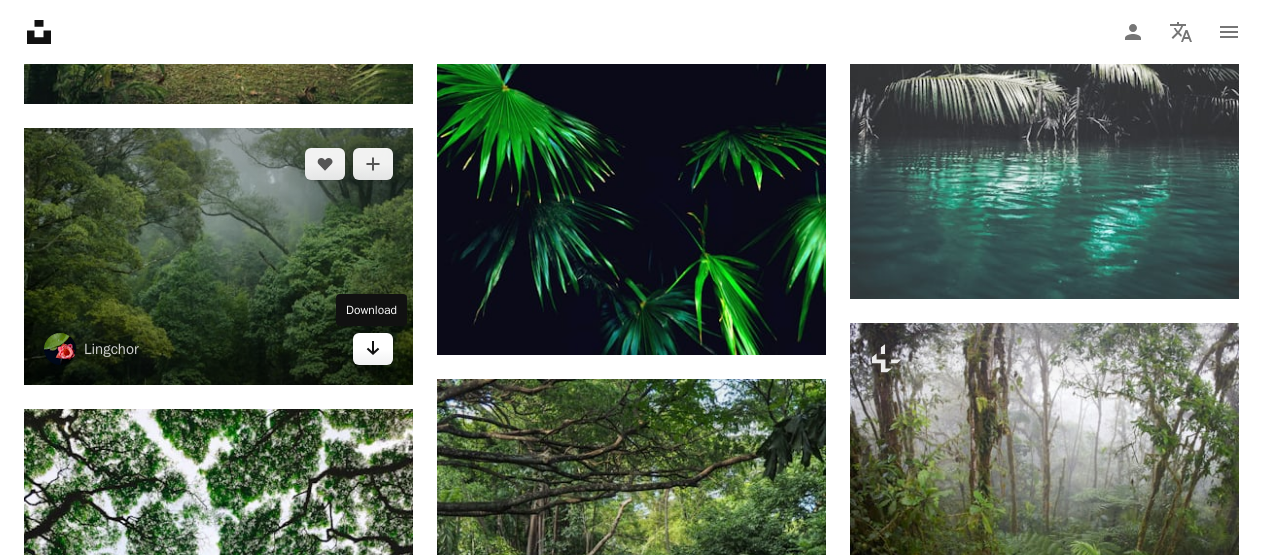 click 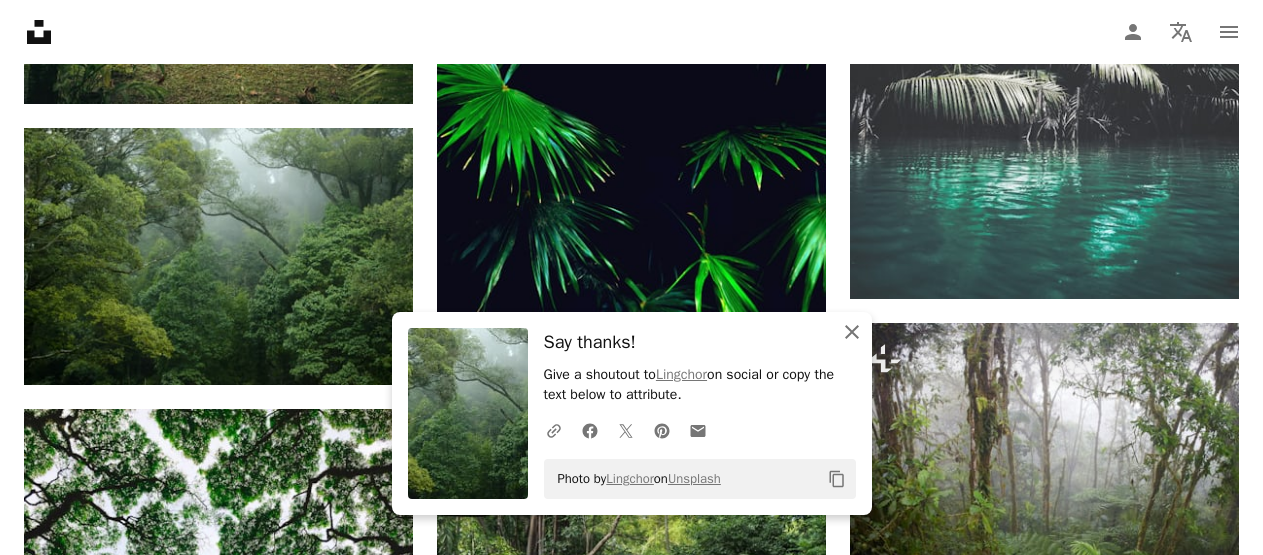 drag, startPoint x: 847, startPoint y: 338, endPoint x: 852, endPoint y: 347, distance: 10.29563 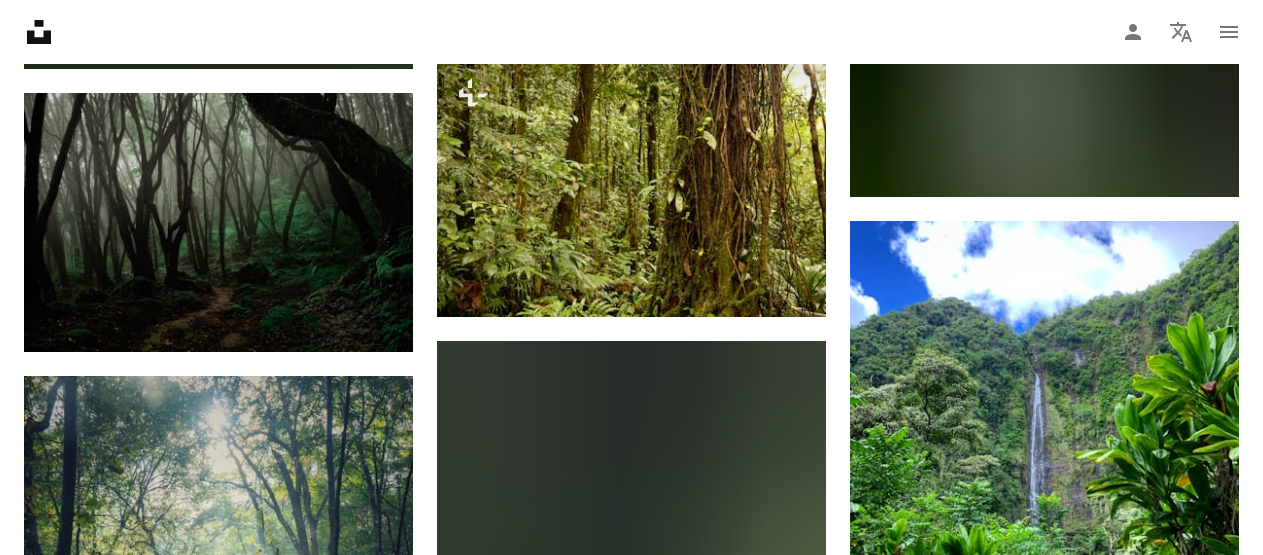 scroll, scrollTop: 12657, scrollLeft: 0, axis: vertical 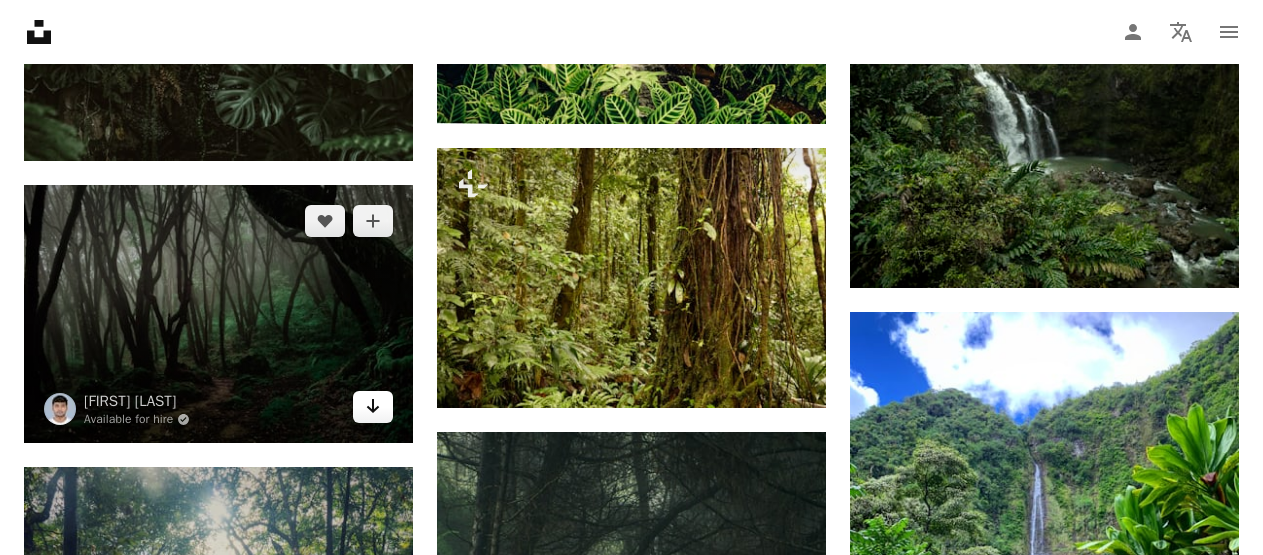 click on "Arrow pointing down" 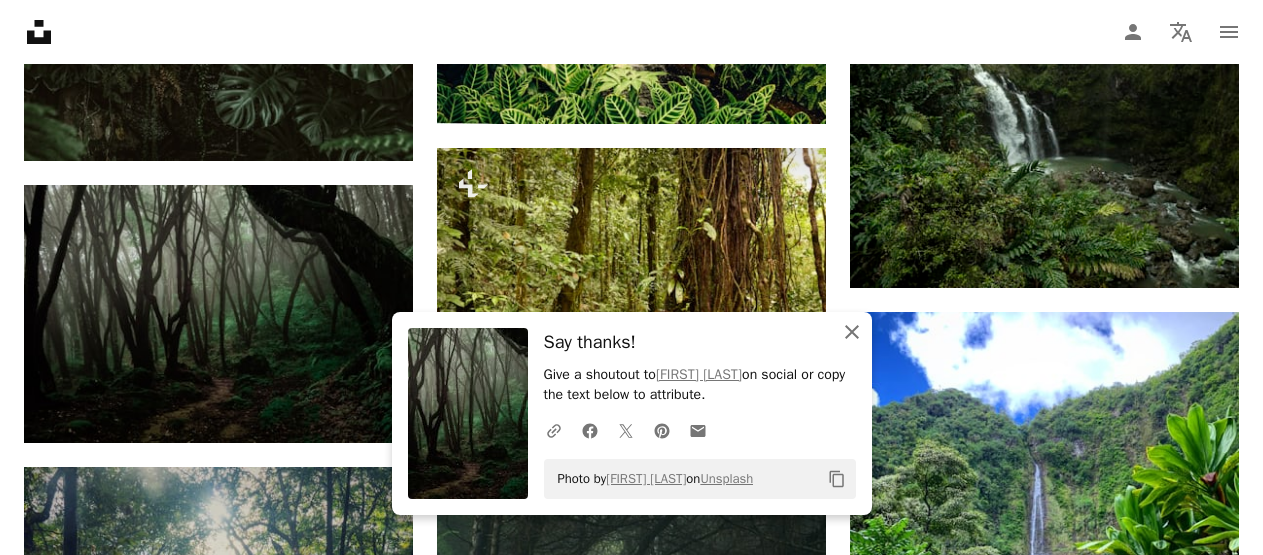 click on "An X shape Close" at bounding box center [852, 332] 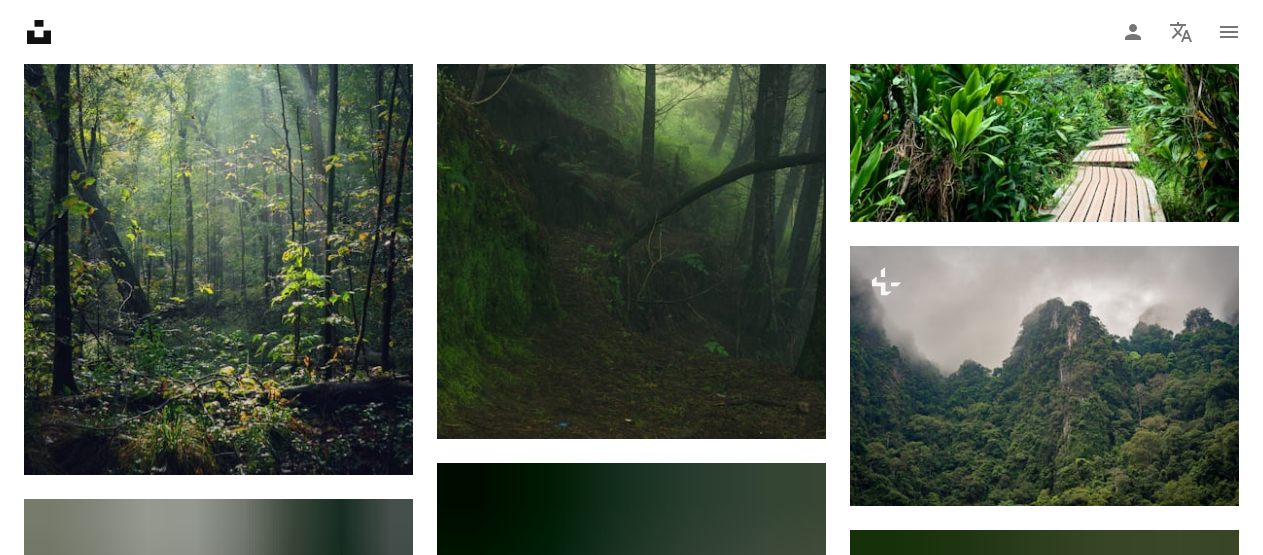 scroll, scrollTop: 13536, scrollLeft: 0, axis: vertical 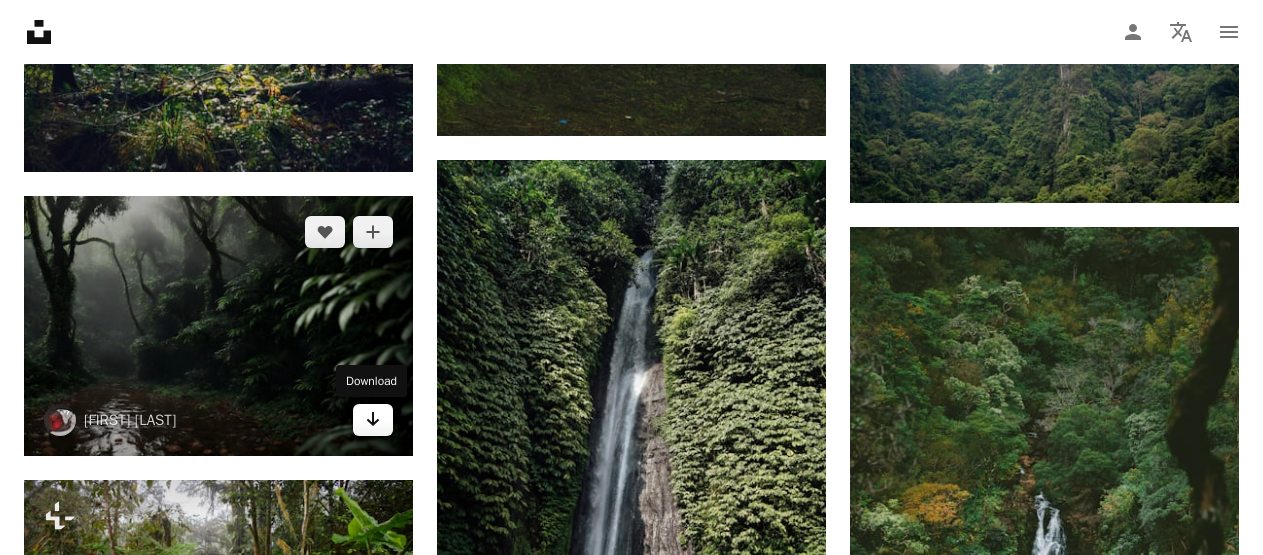 click on "Arrow pointing down" 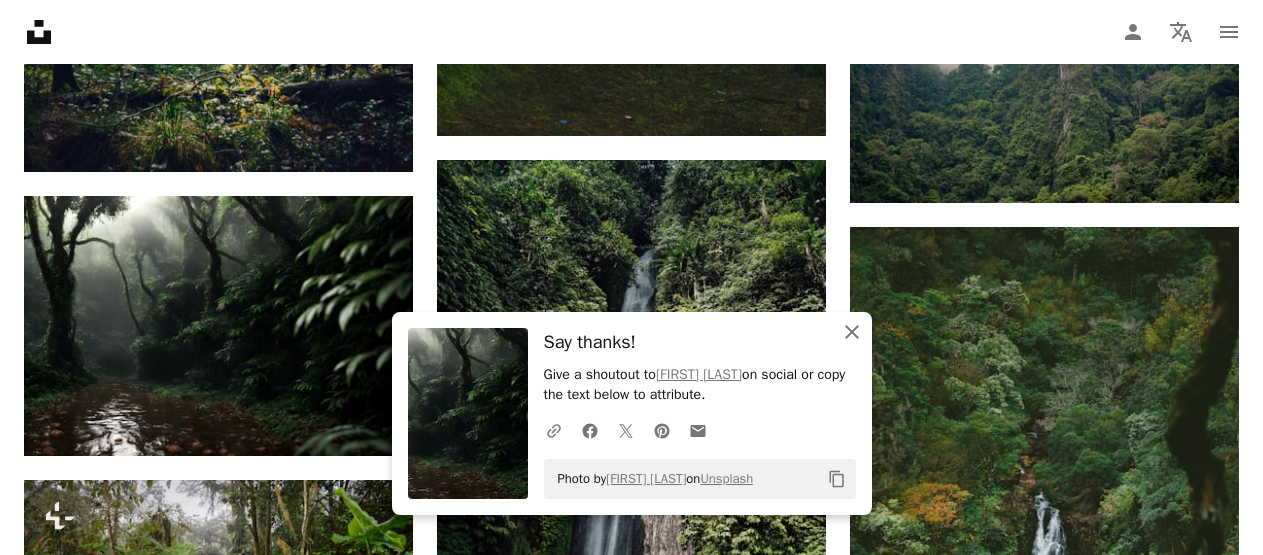 click on "An X shape" 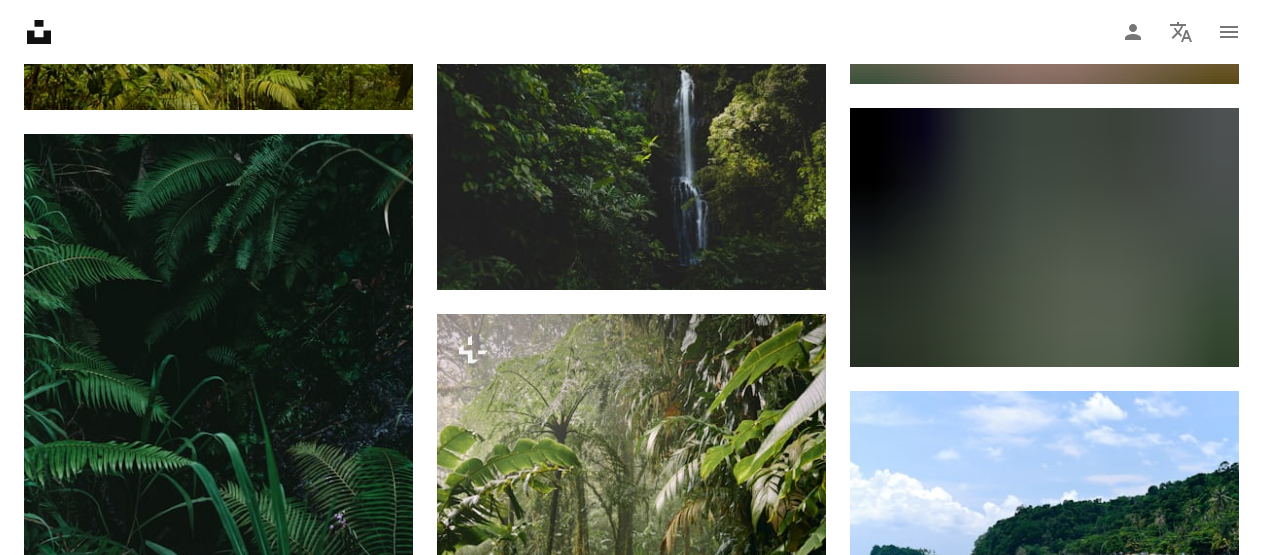 scroll, scrollTop: 16156, scrollLeft: 0, axis: vertical 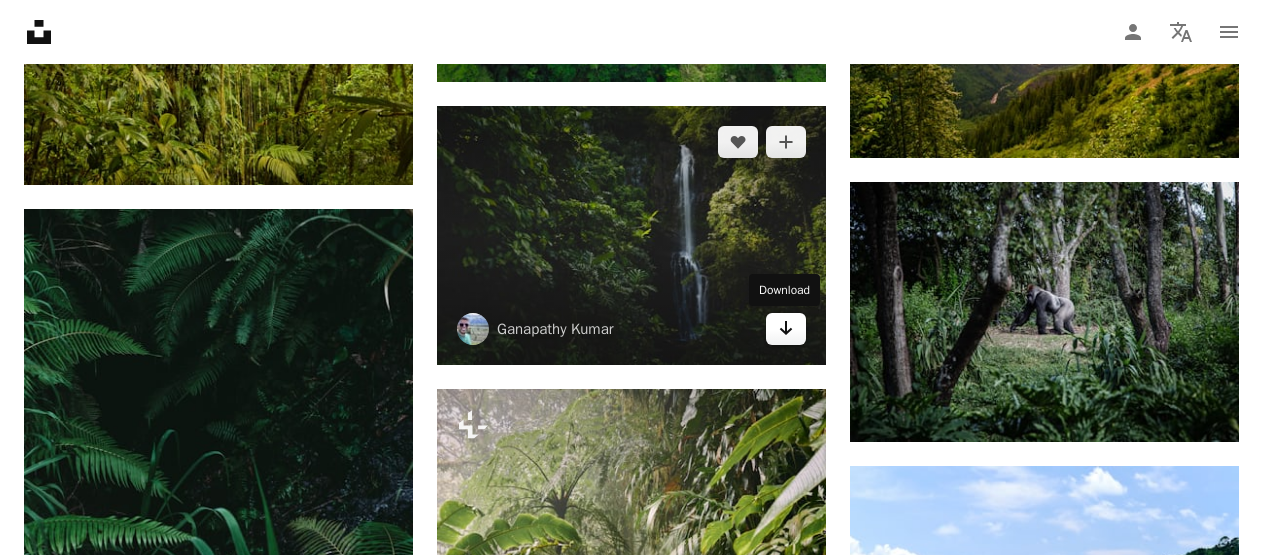 click 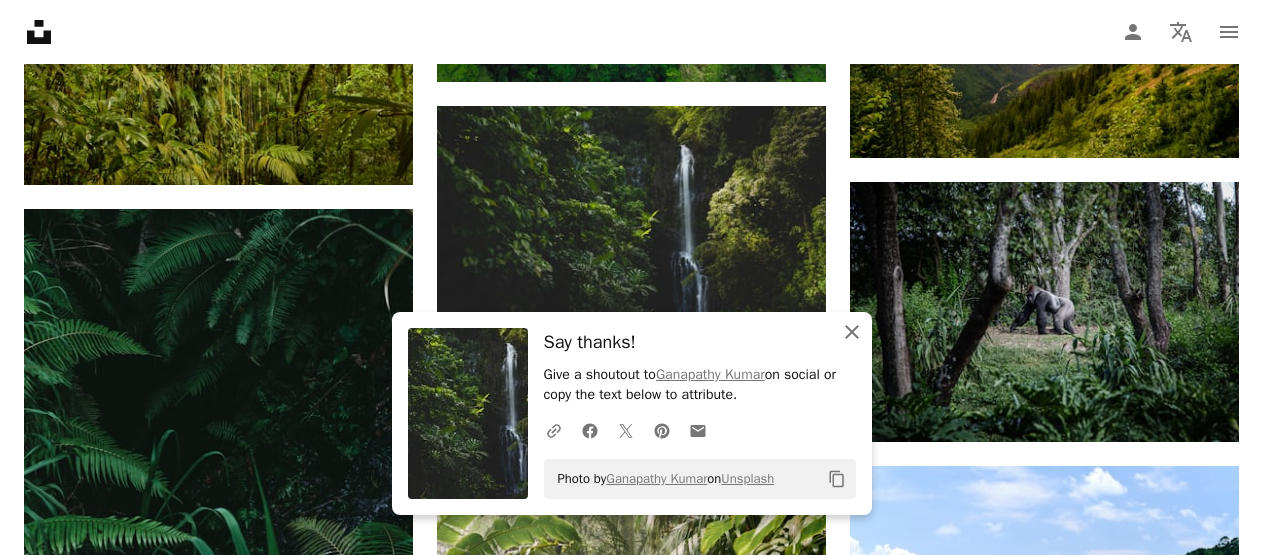 click on "An X shape" 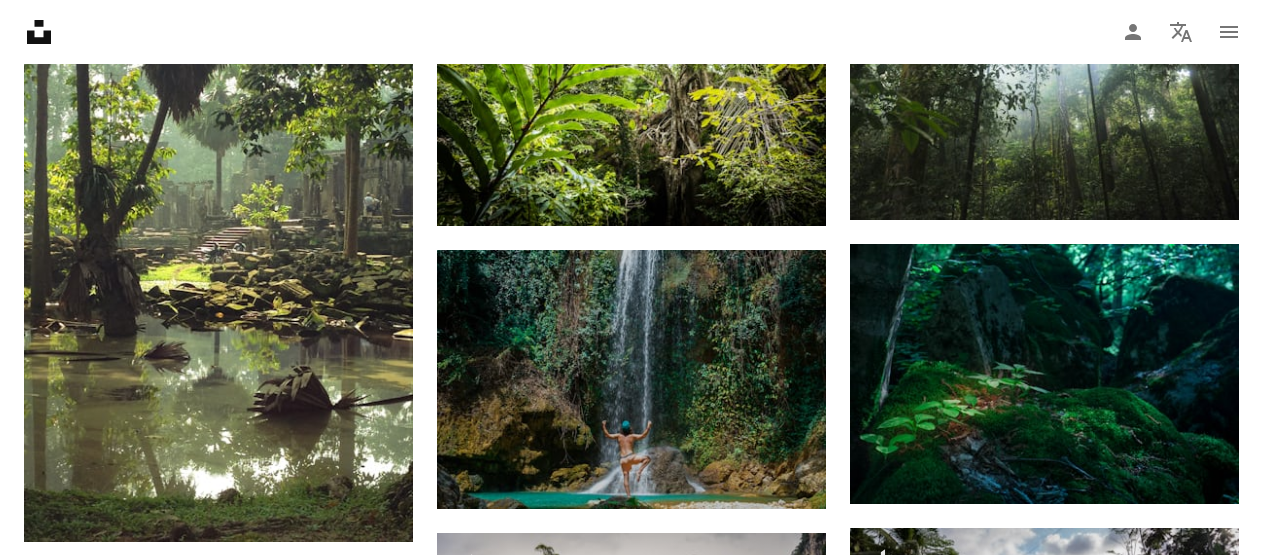scroll, scrollTop: 19391, scrollLeft: 0, axis: vertical 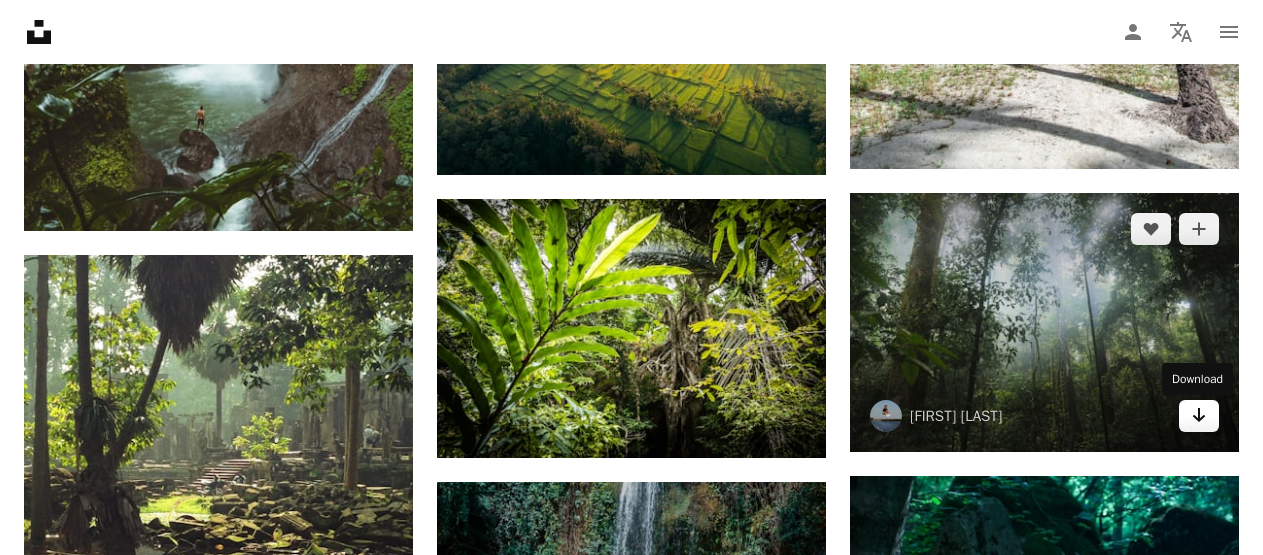 click on "Arrow pointing down" 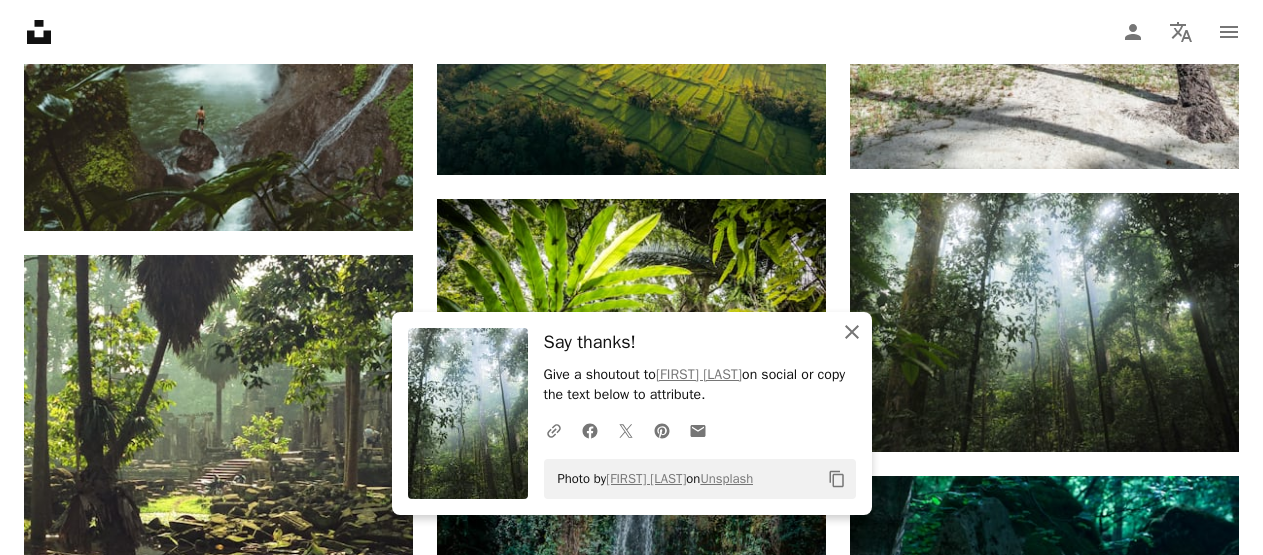 click 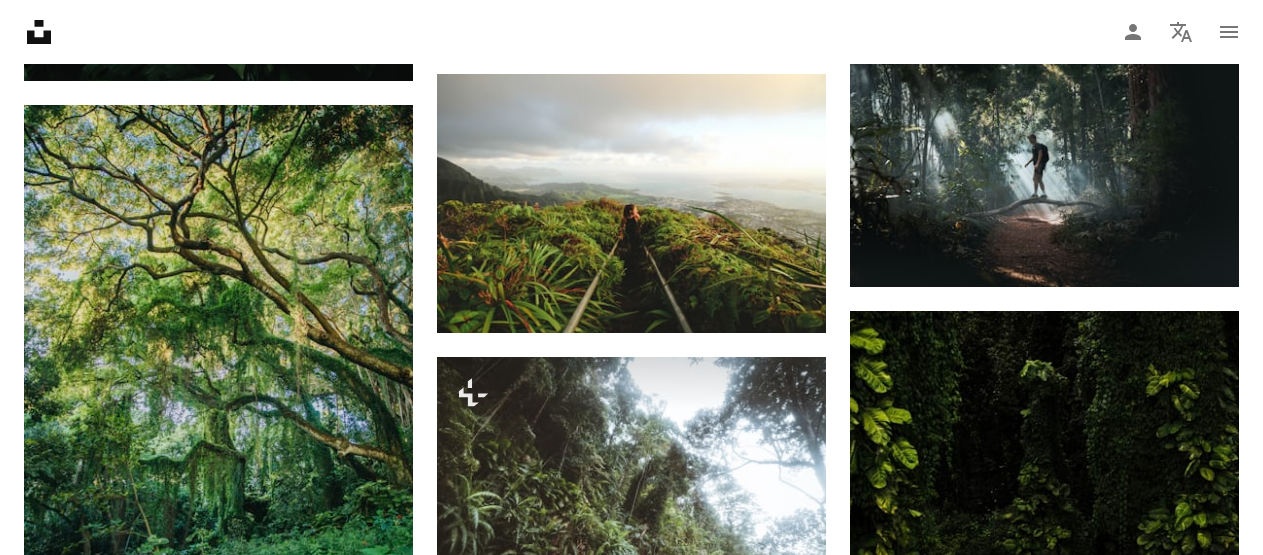 scroll, scrollTop: 20598, scrollLeft: 0, axis: vertical 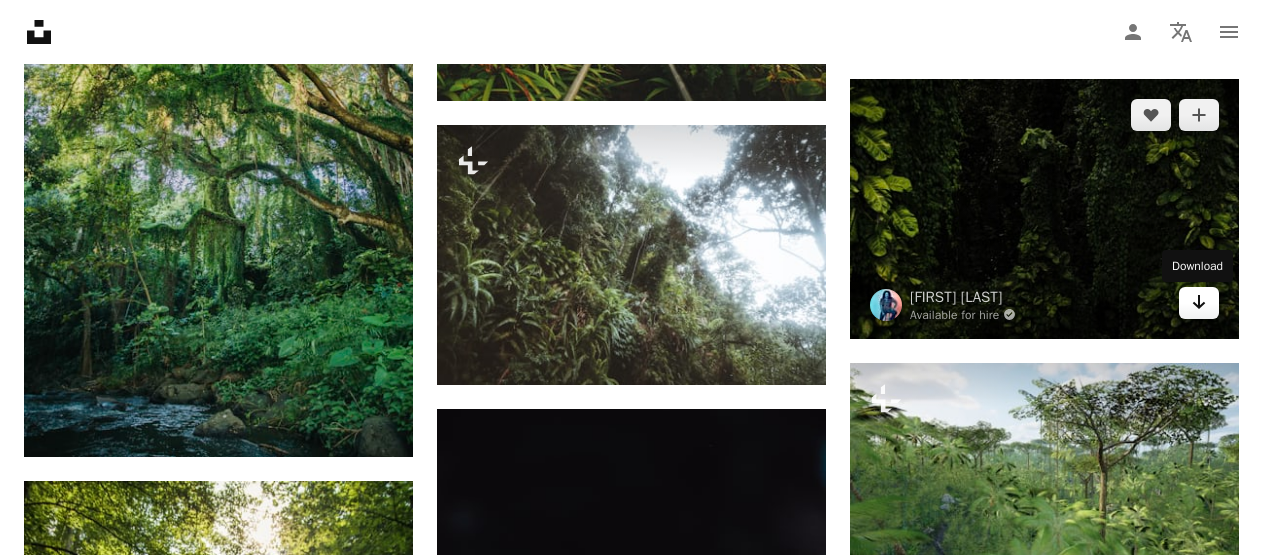 click on "Arrow pointing down" 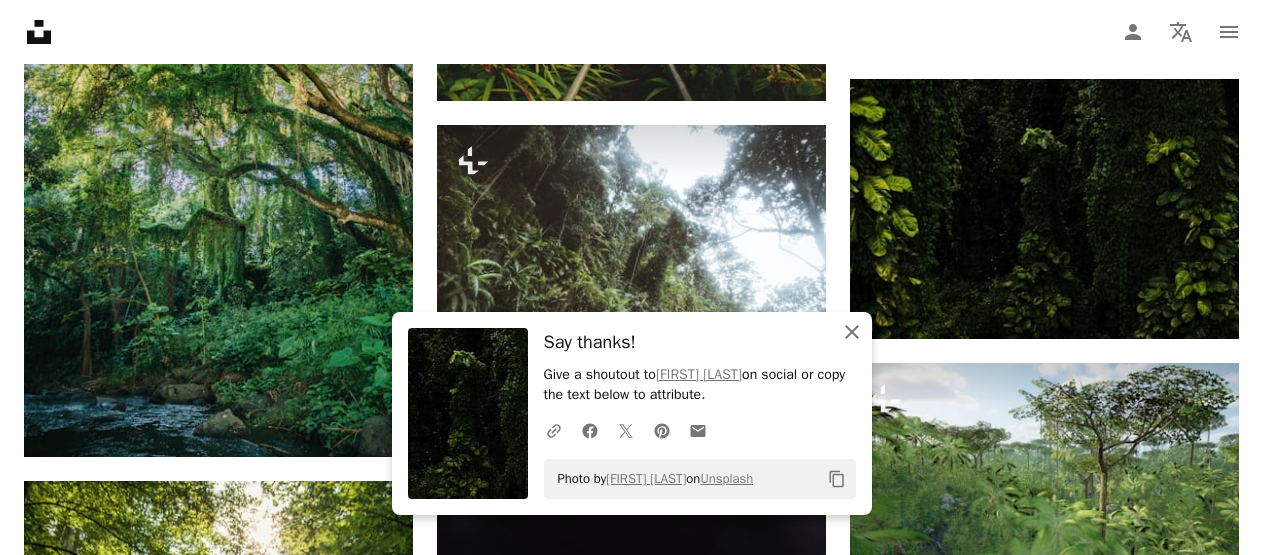 click 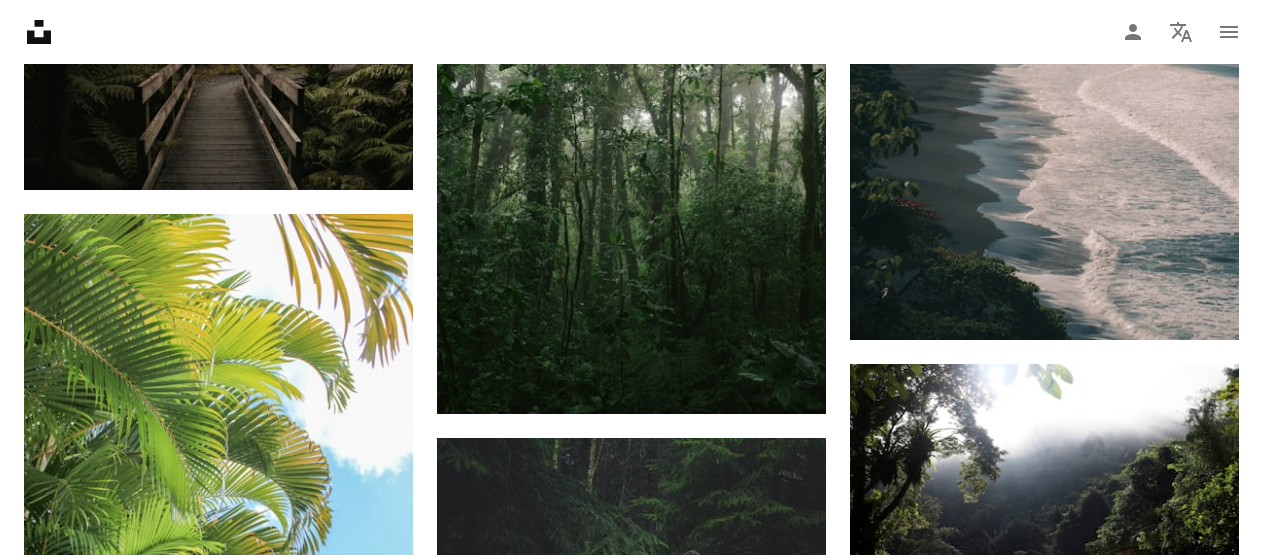 scroll, scrollTop: 29962, scrollLeft: 0, axis: vertical 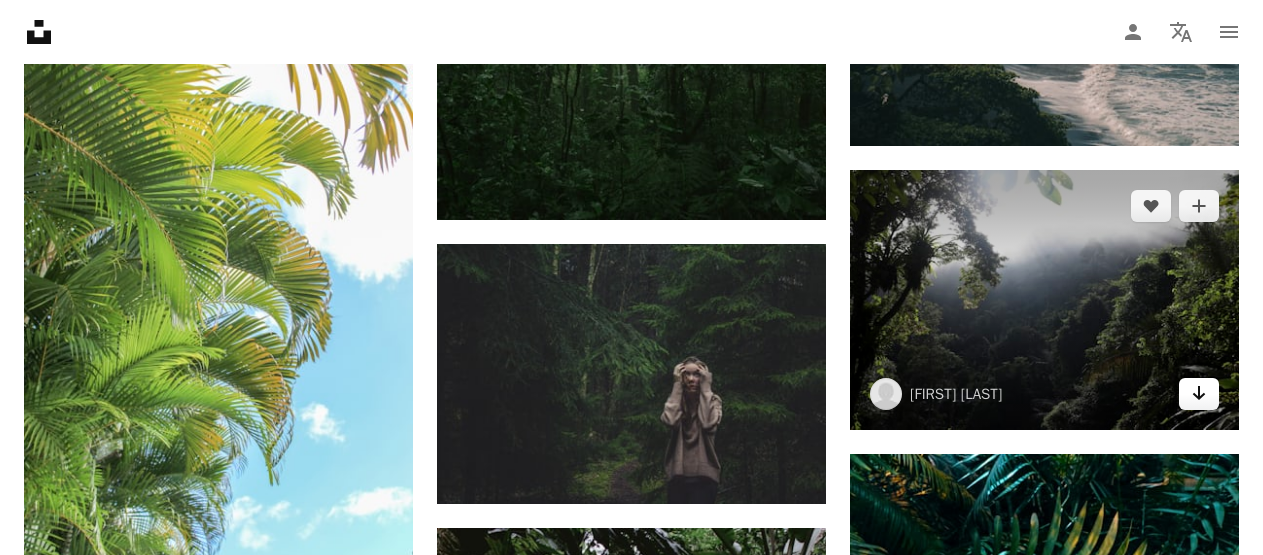 click on "Arrow pointing down" 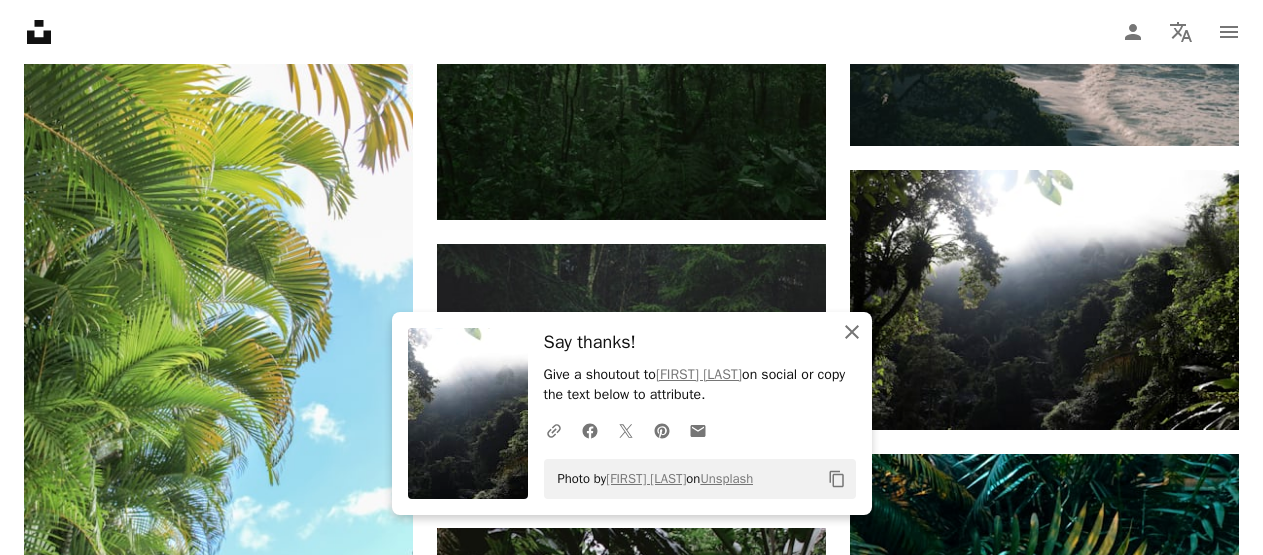 click on "An X shape" 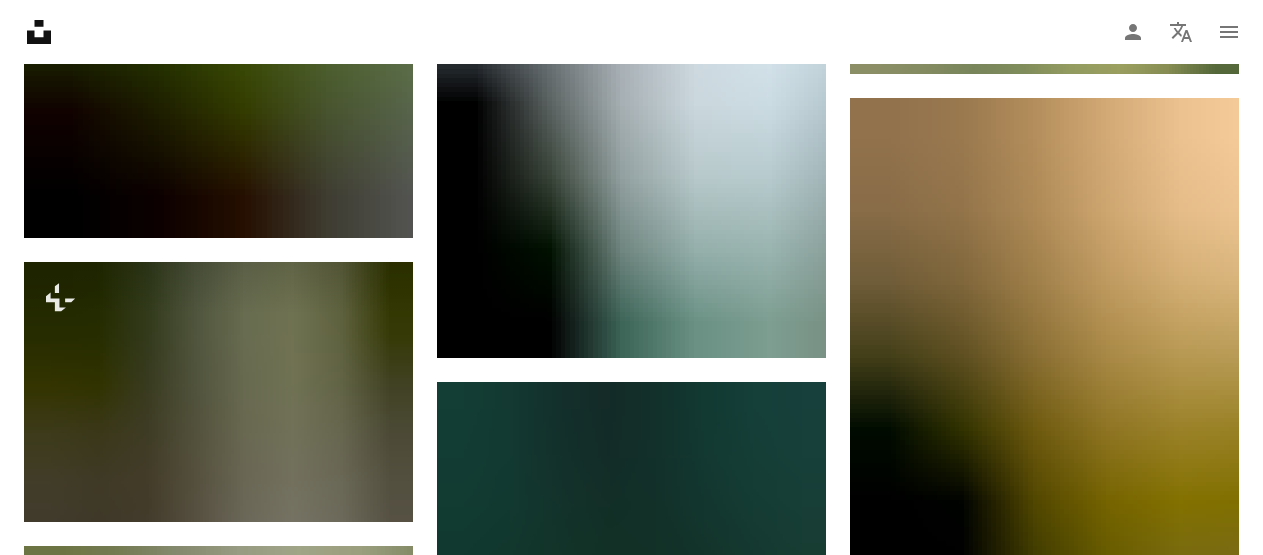 scroll, scrollTop: 32688, scrollLeft: 0, axis: vertical 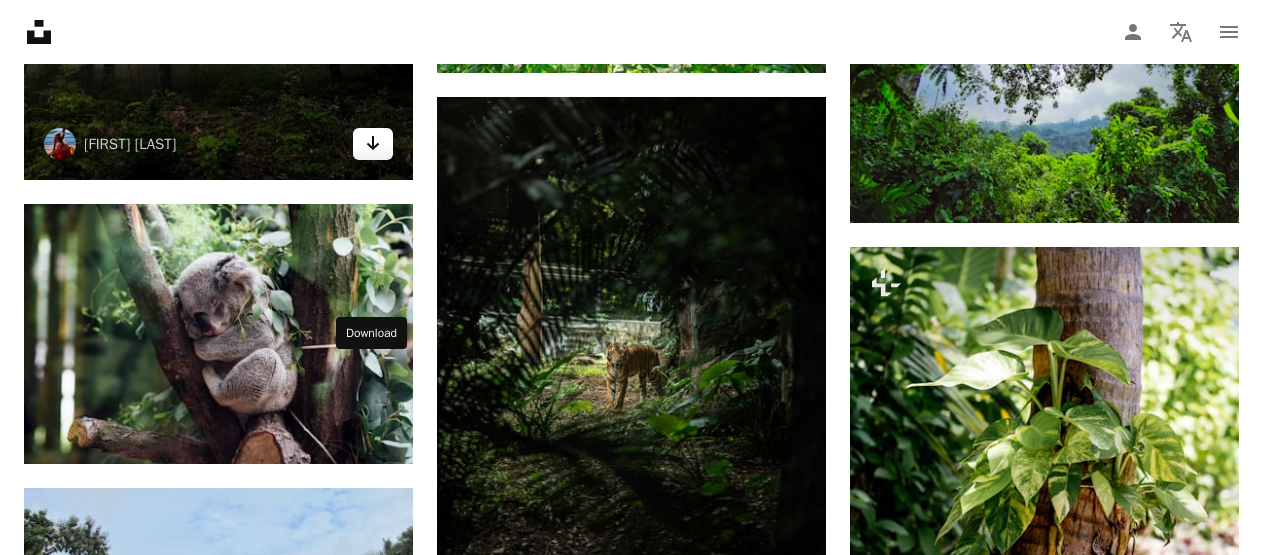 click 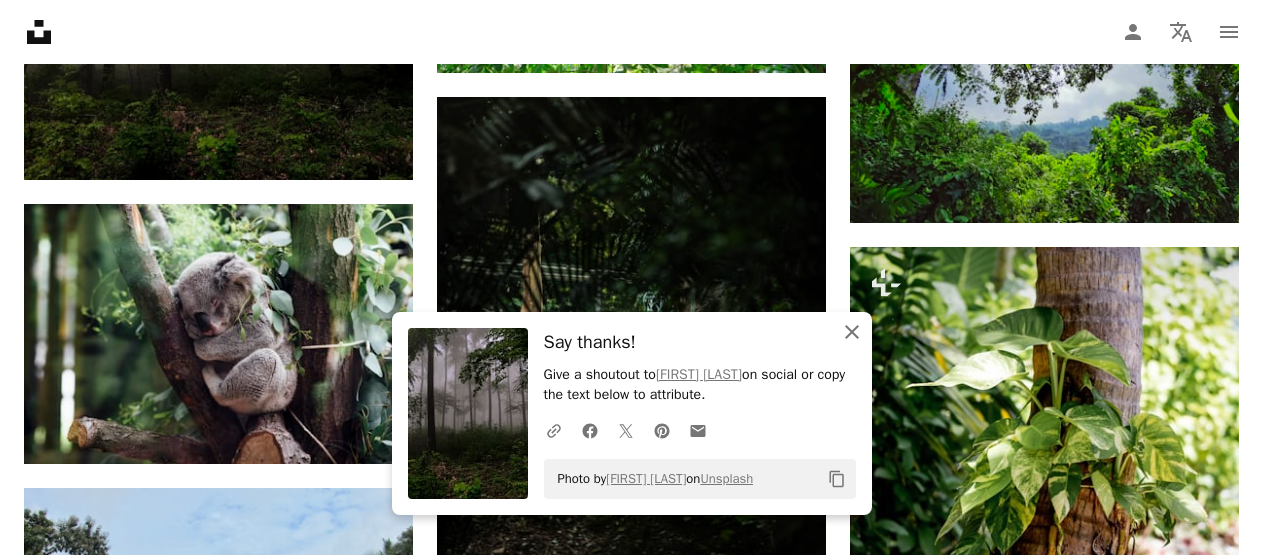 click on "An X shape" 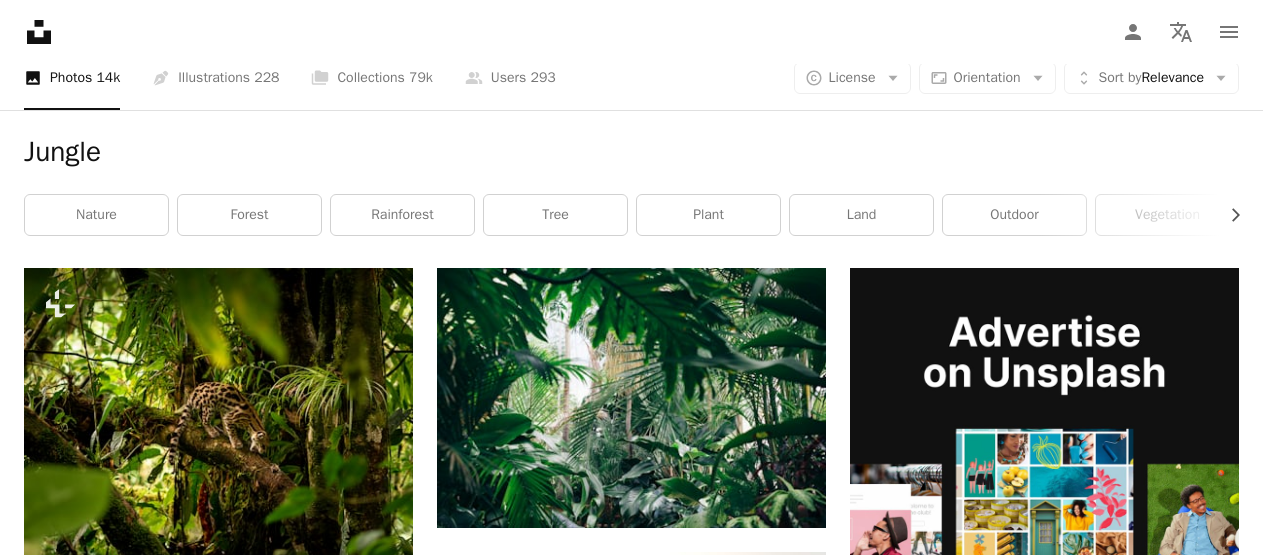 scroll, scrollTop: 0, scrollLeft: 0, axis: both 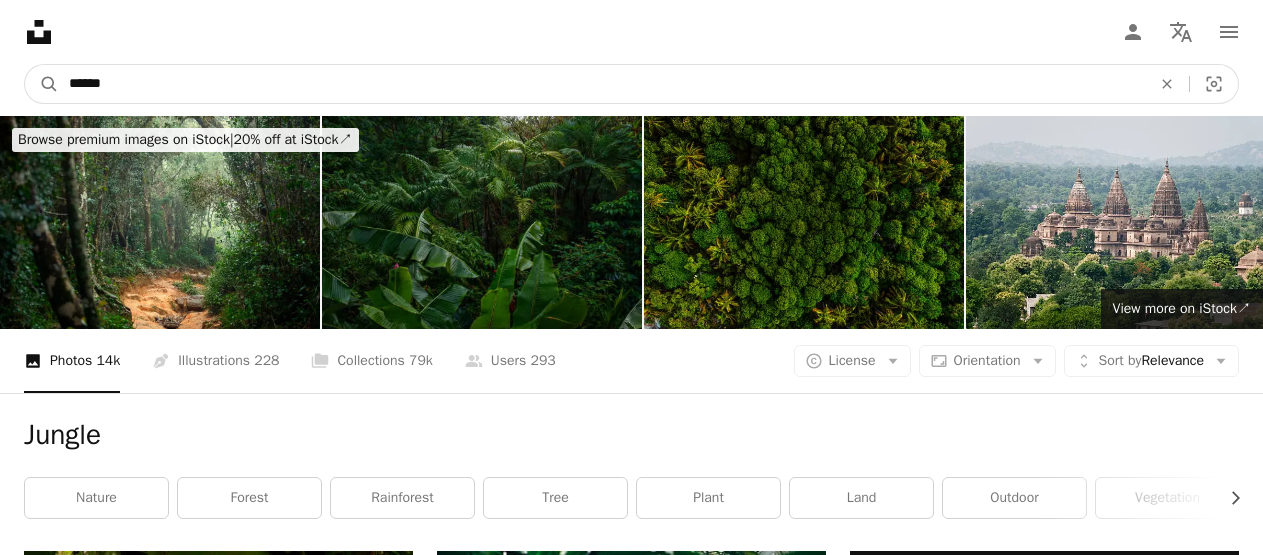 click on "******" at bounding box center [602, 84] 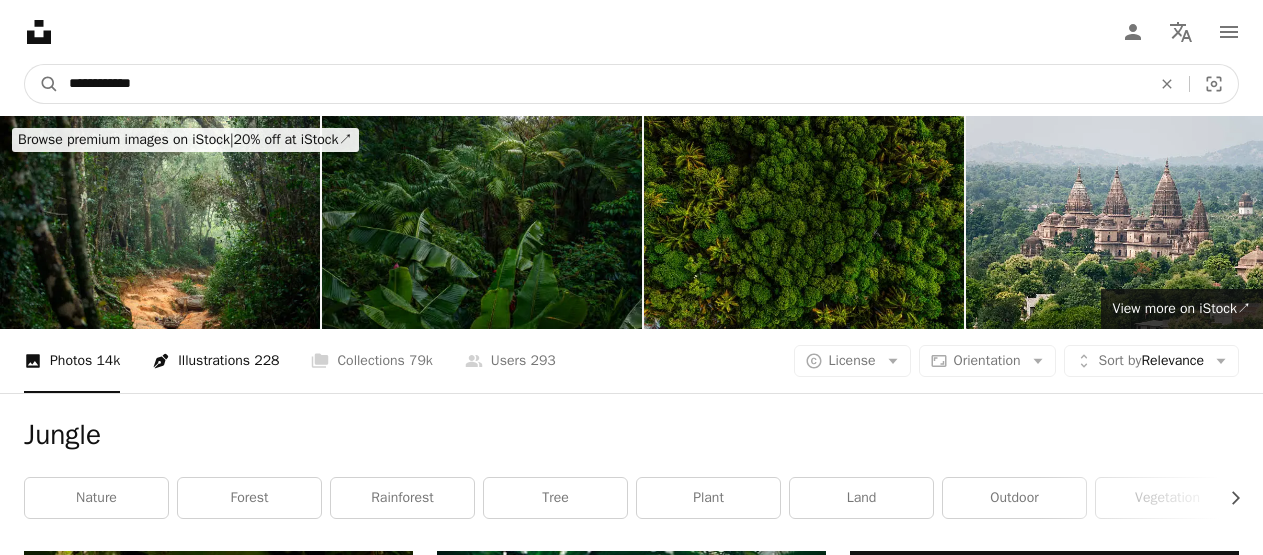 type on "**********" 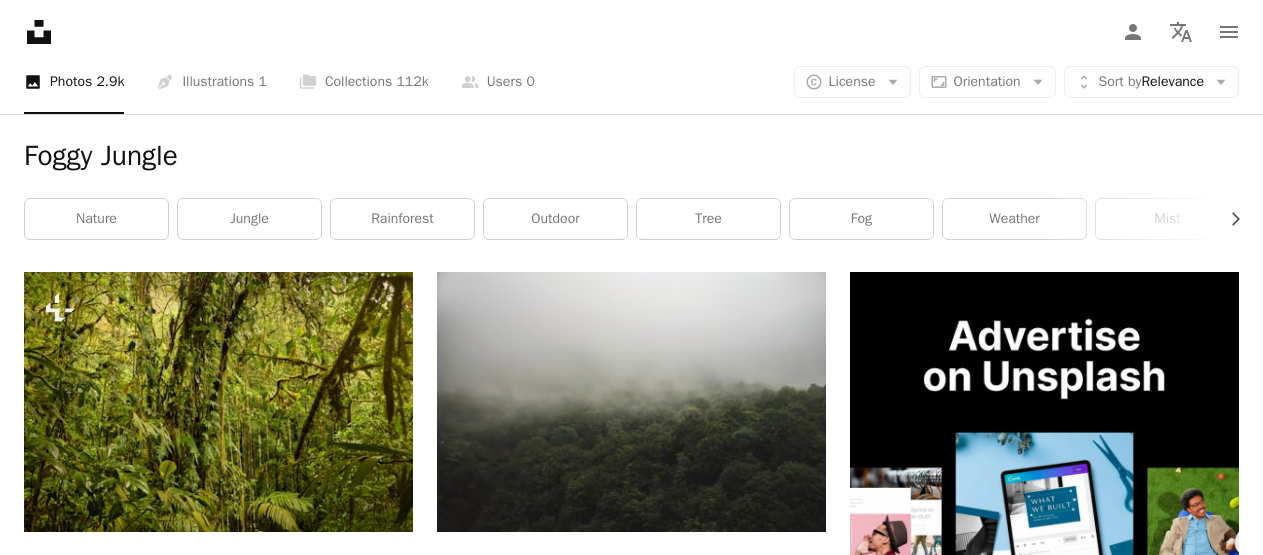 scroll, scrollTop: 0, scrollLeft: 0, axis: both 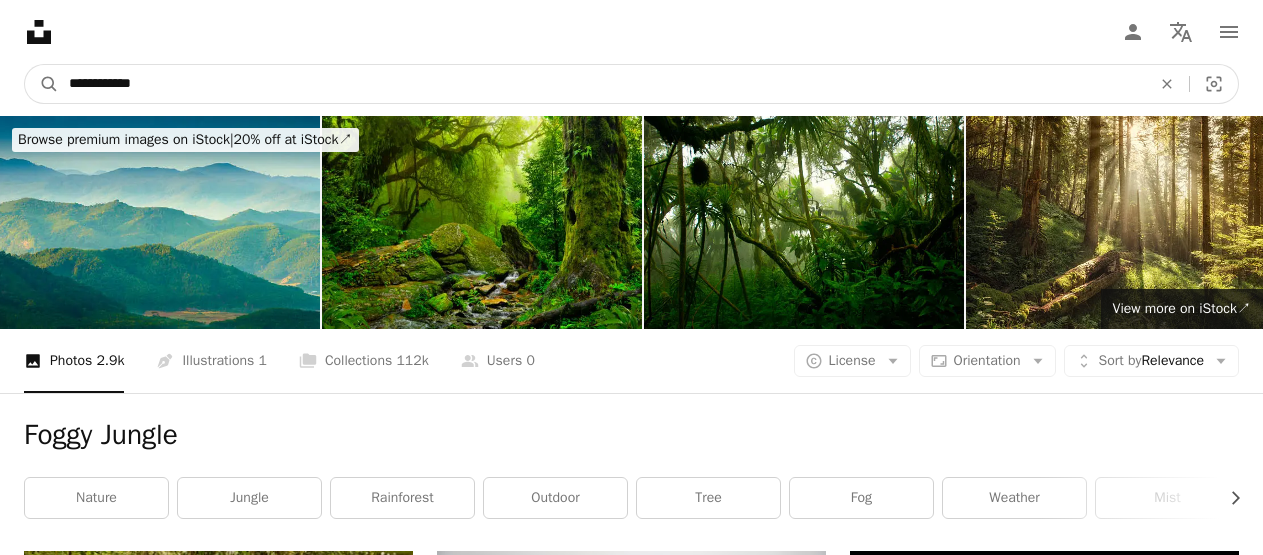 drag, startPoint x: 178, startPoint y: 80, endPoint x: 115, endPoint y: 102, distance: 66.730804 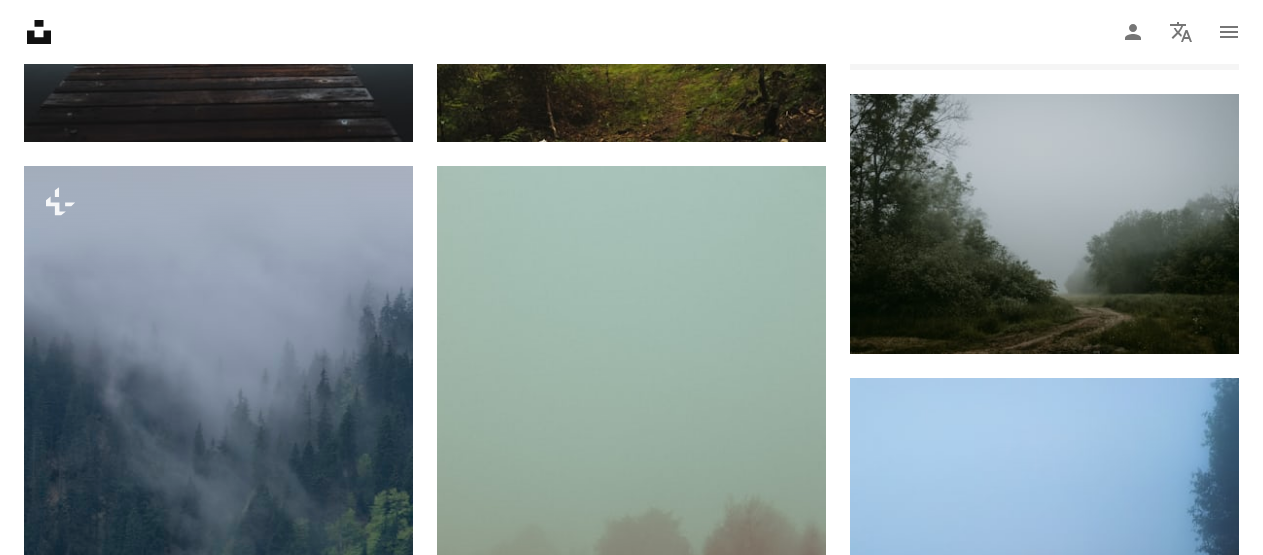 scroll, scrollTop: 1025, scrollLeft: 0, axis: vertical 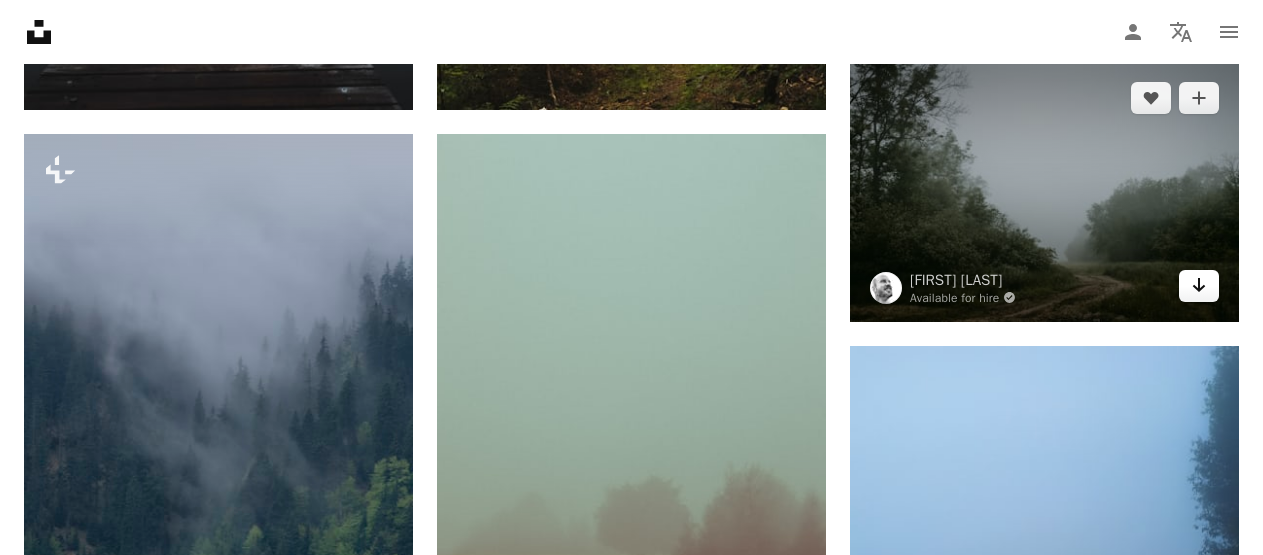 click on "Arrow pointing down" 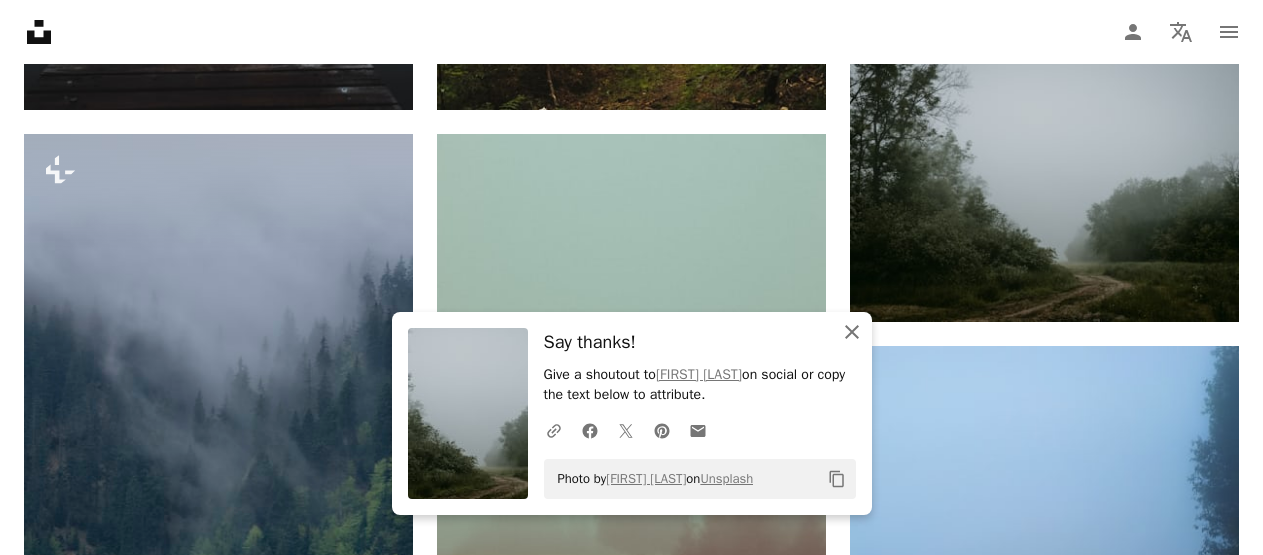 click 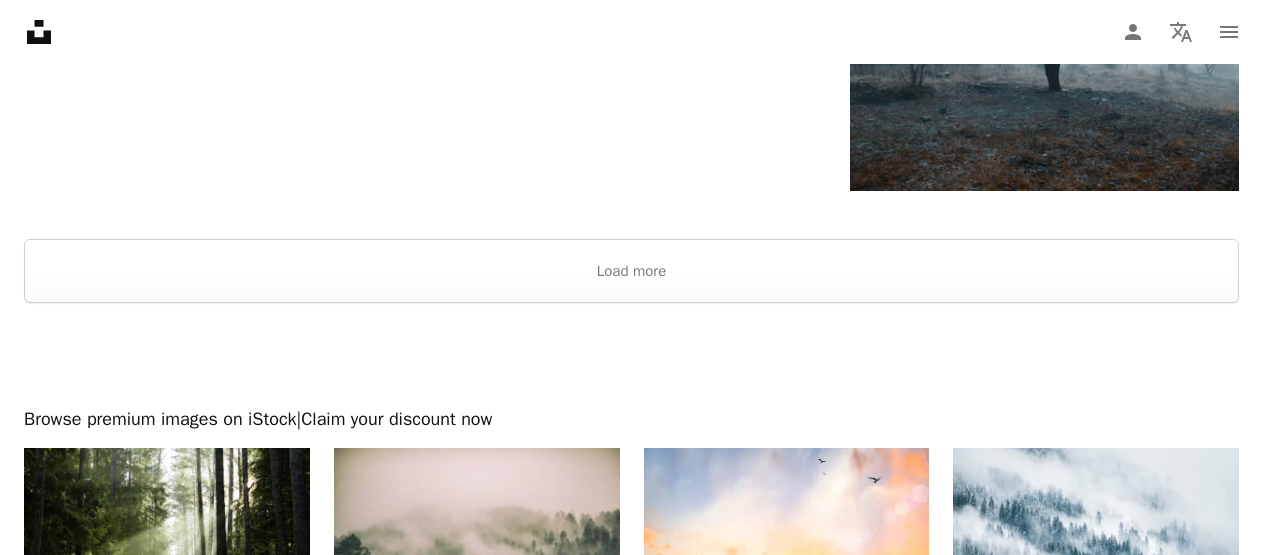 scroll, scrollTop: 4428, scrollLeft: 0, axis: vertical 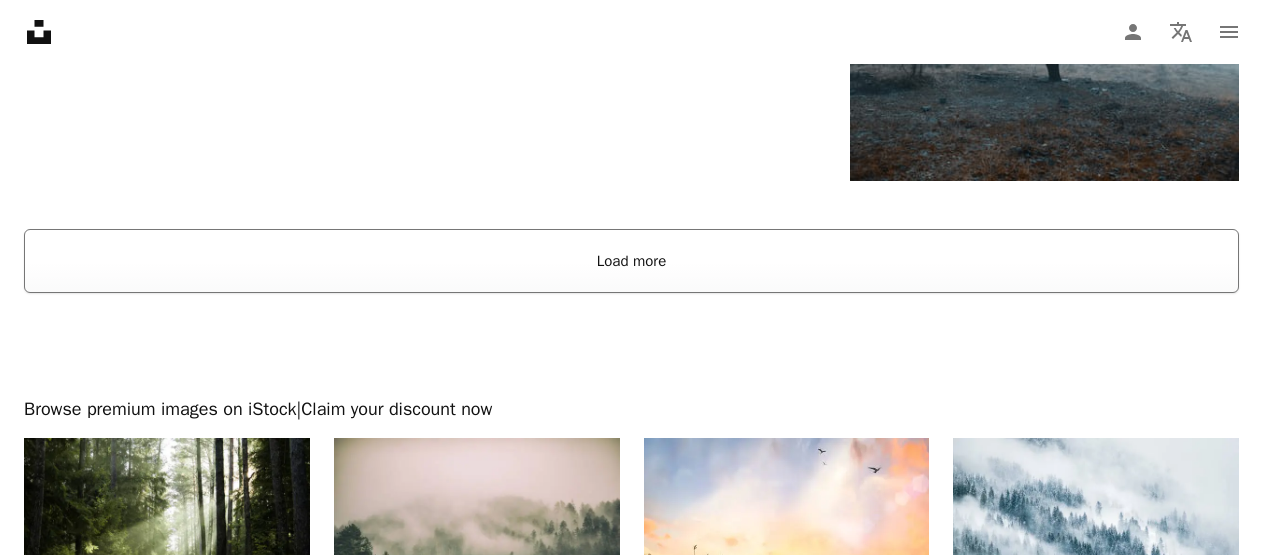 click on "Load more" at bounding box center [631, 261] 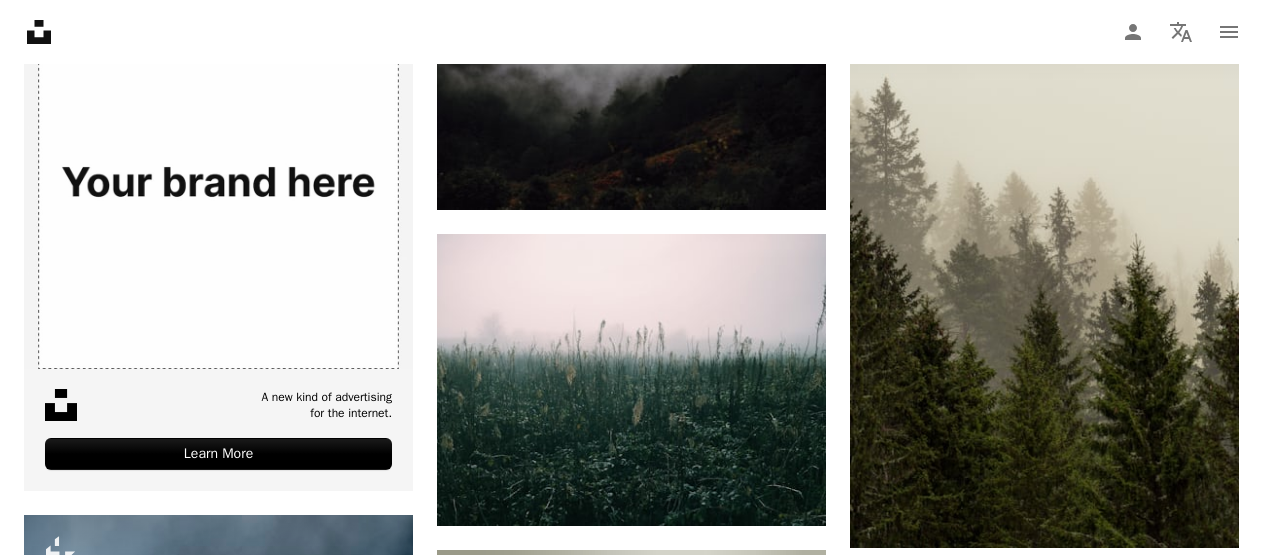 scroll, scrollTop: 6048, scrollLeft: 0, axis: vertical 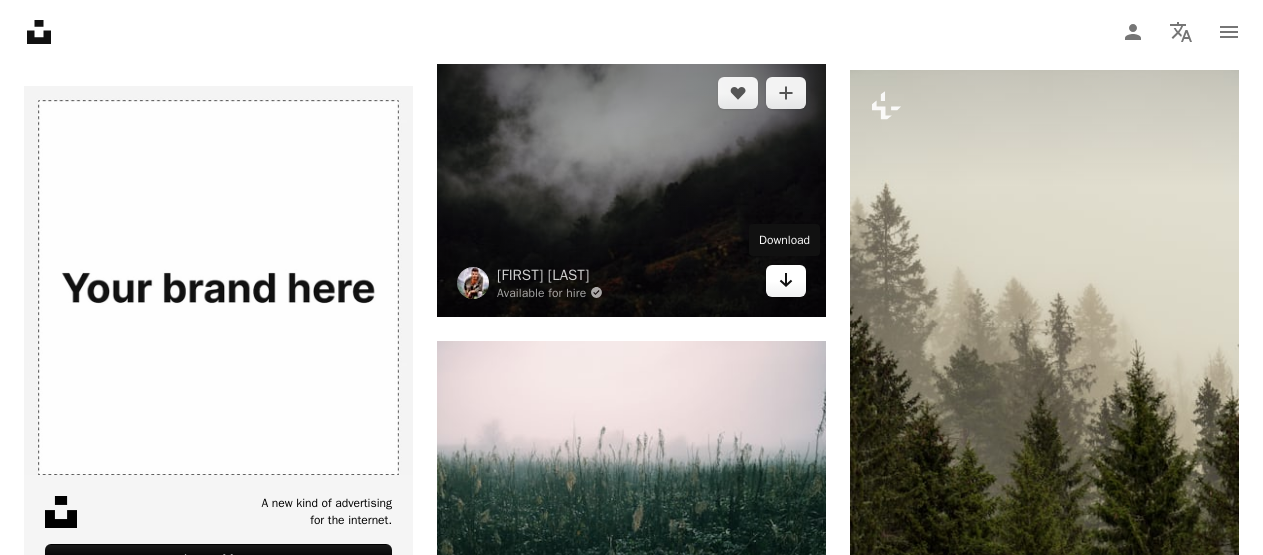 click on "Arrow pointing down" 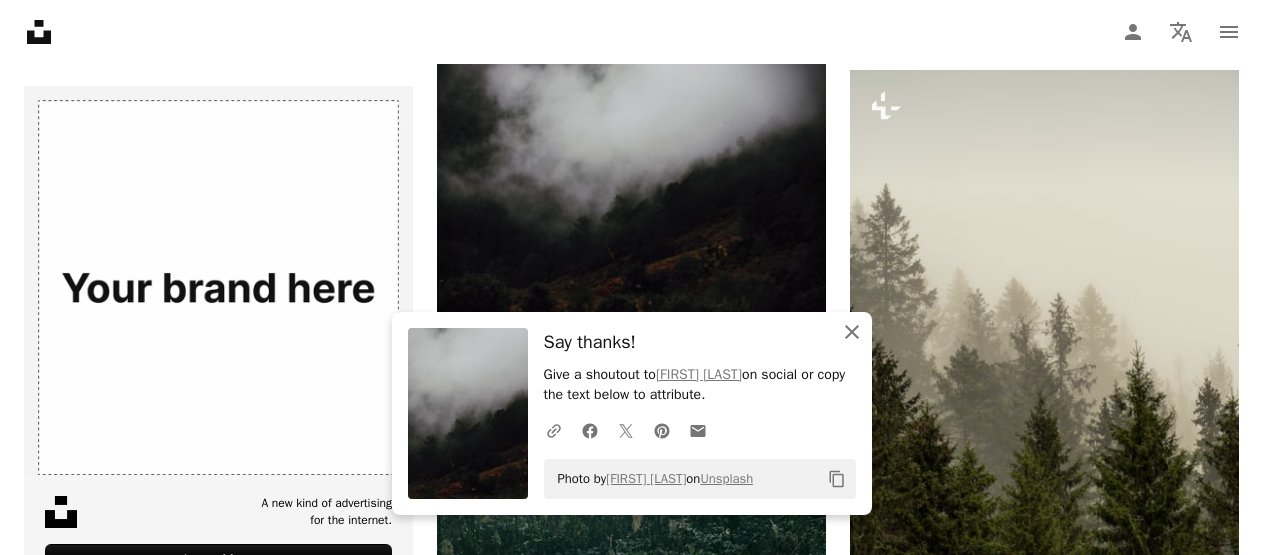 click 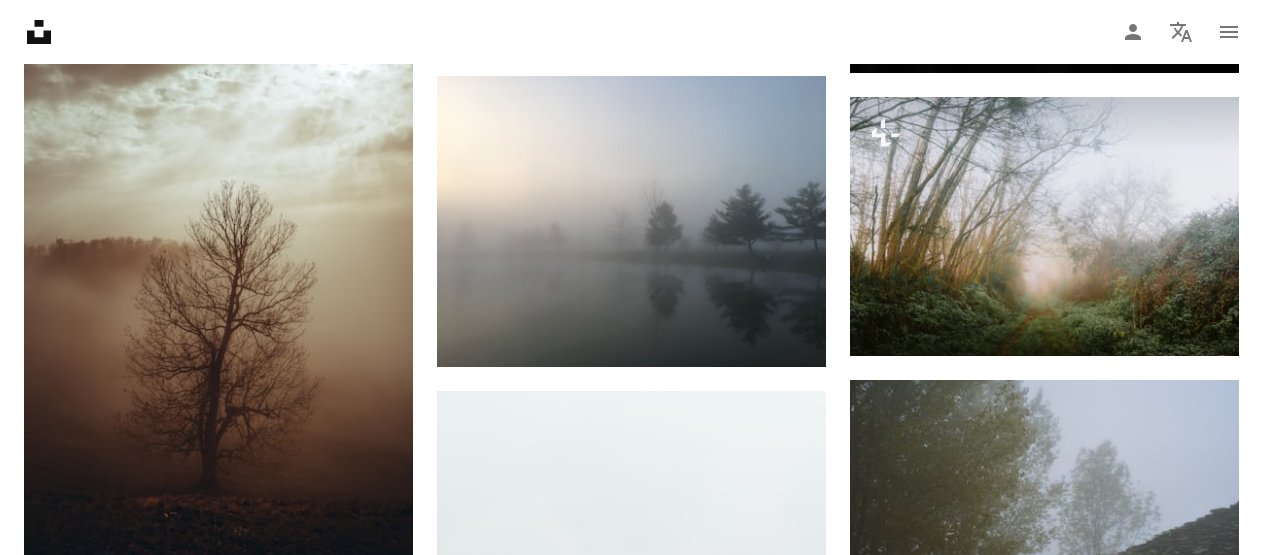 scroll, scrollTop: 6971, scrollLeft: 0, axis: vertical 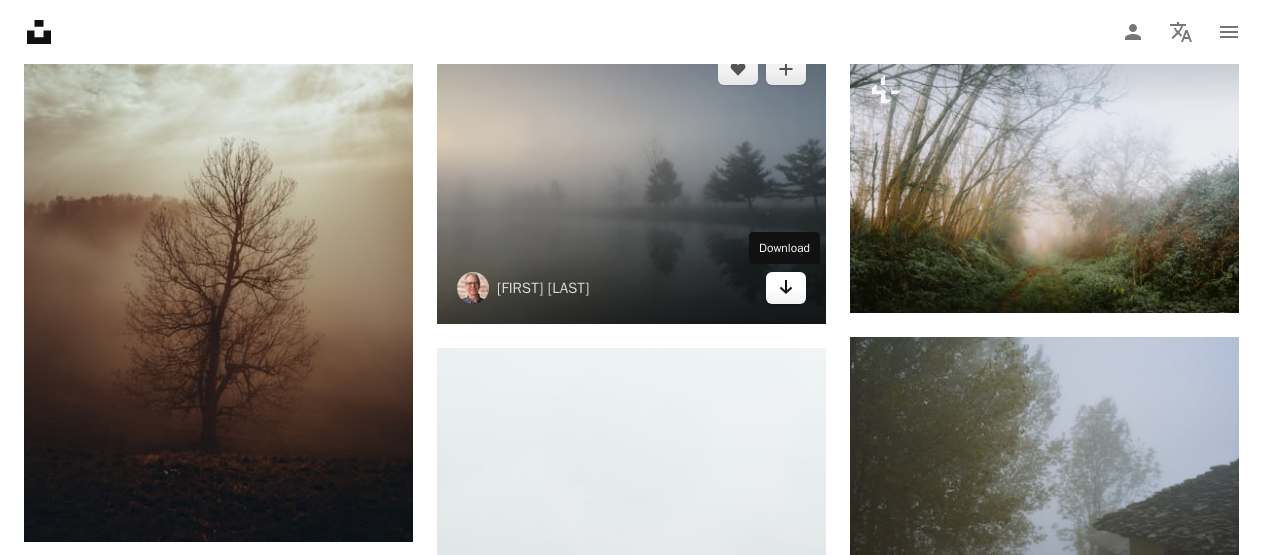 click 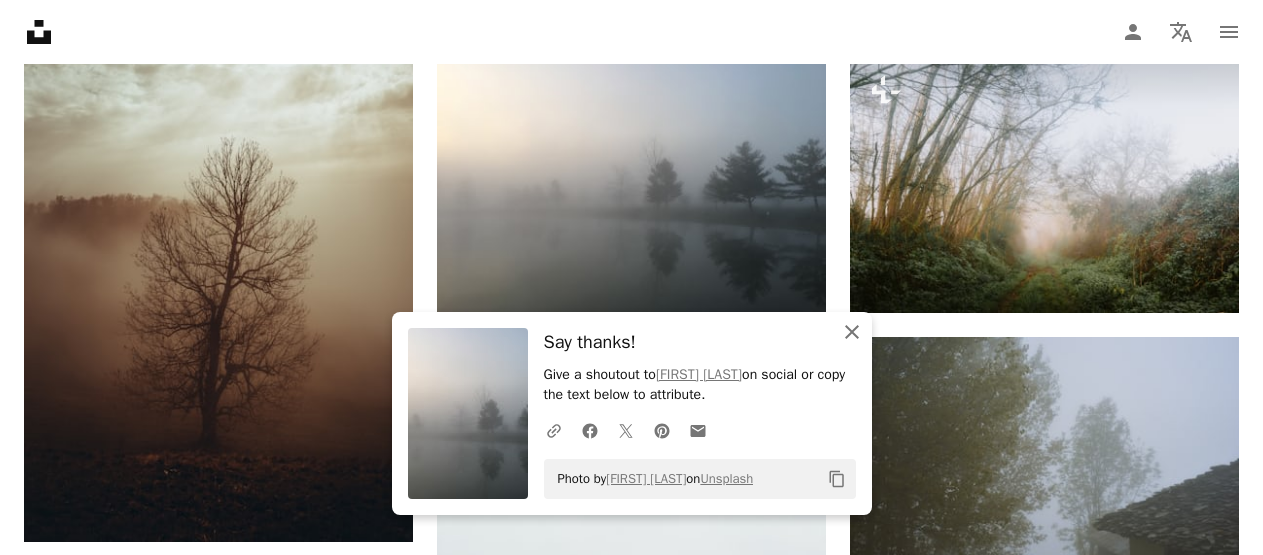 click on "An X shape" 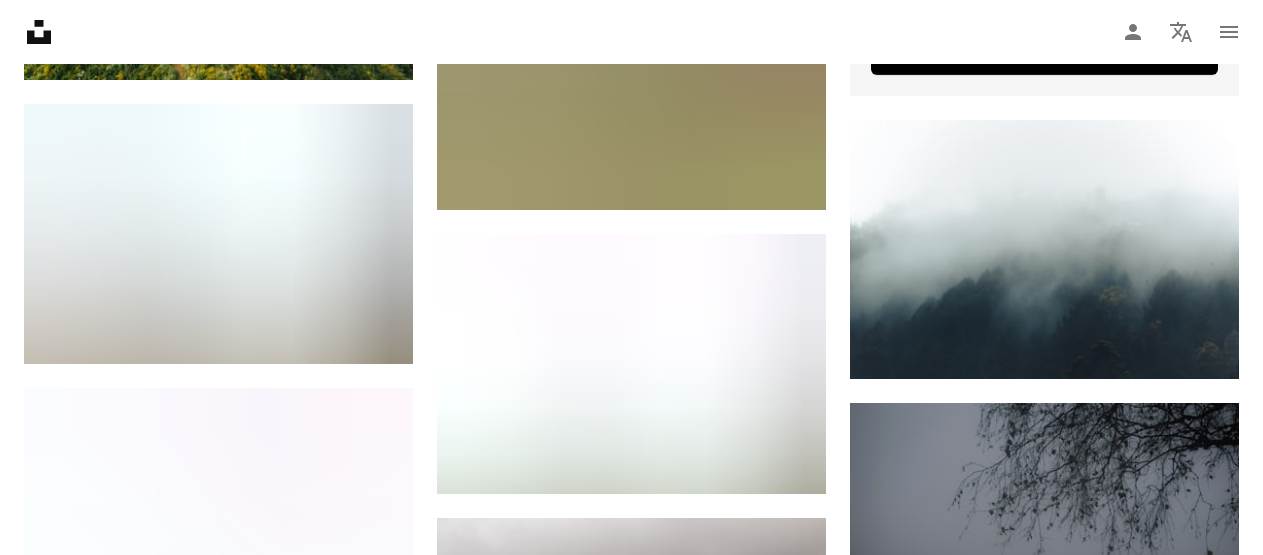 scroll, scrollTop: 10334, scrollLeft: 0, axis: vertical 